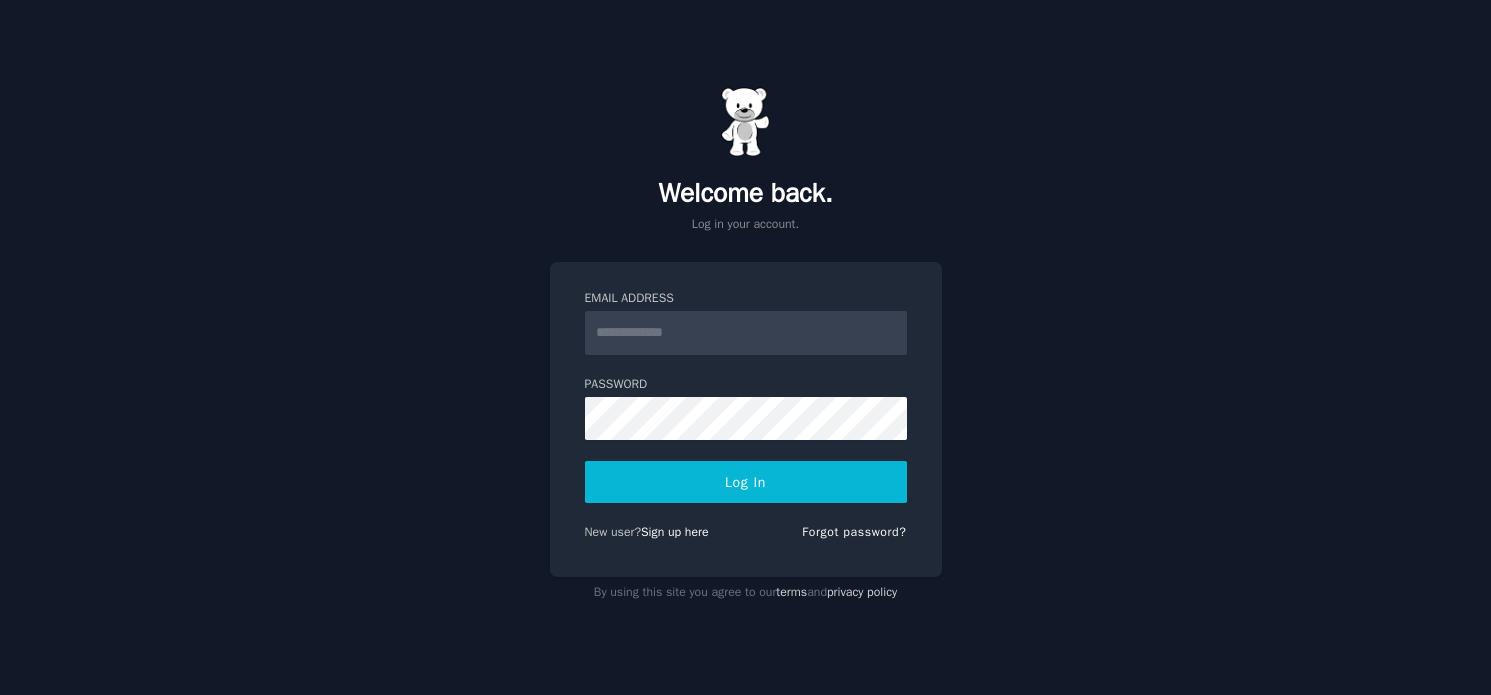 scroll, scrollTop: 0, scrollLeft: 0, axis: both 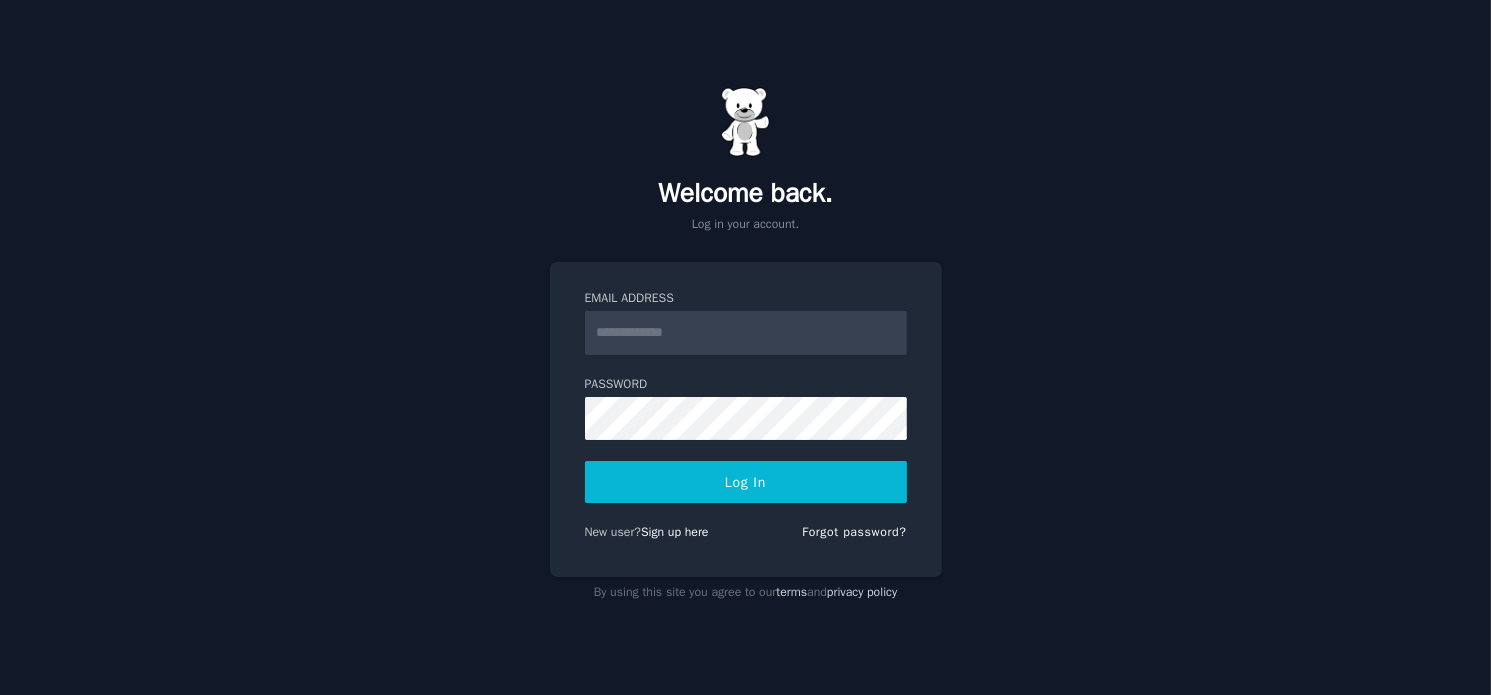 type on "**********" 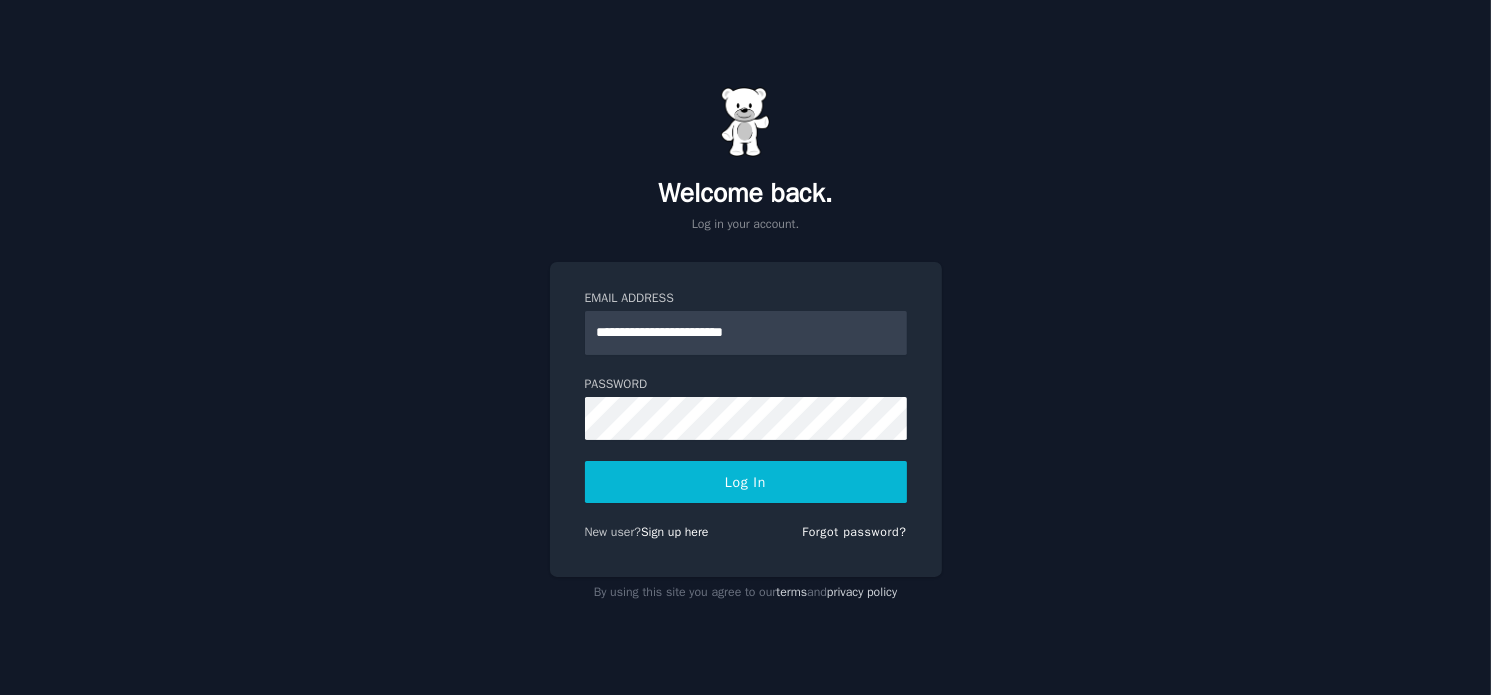click on "Log In" at bounding box center [746, 482] 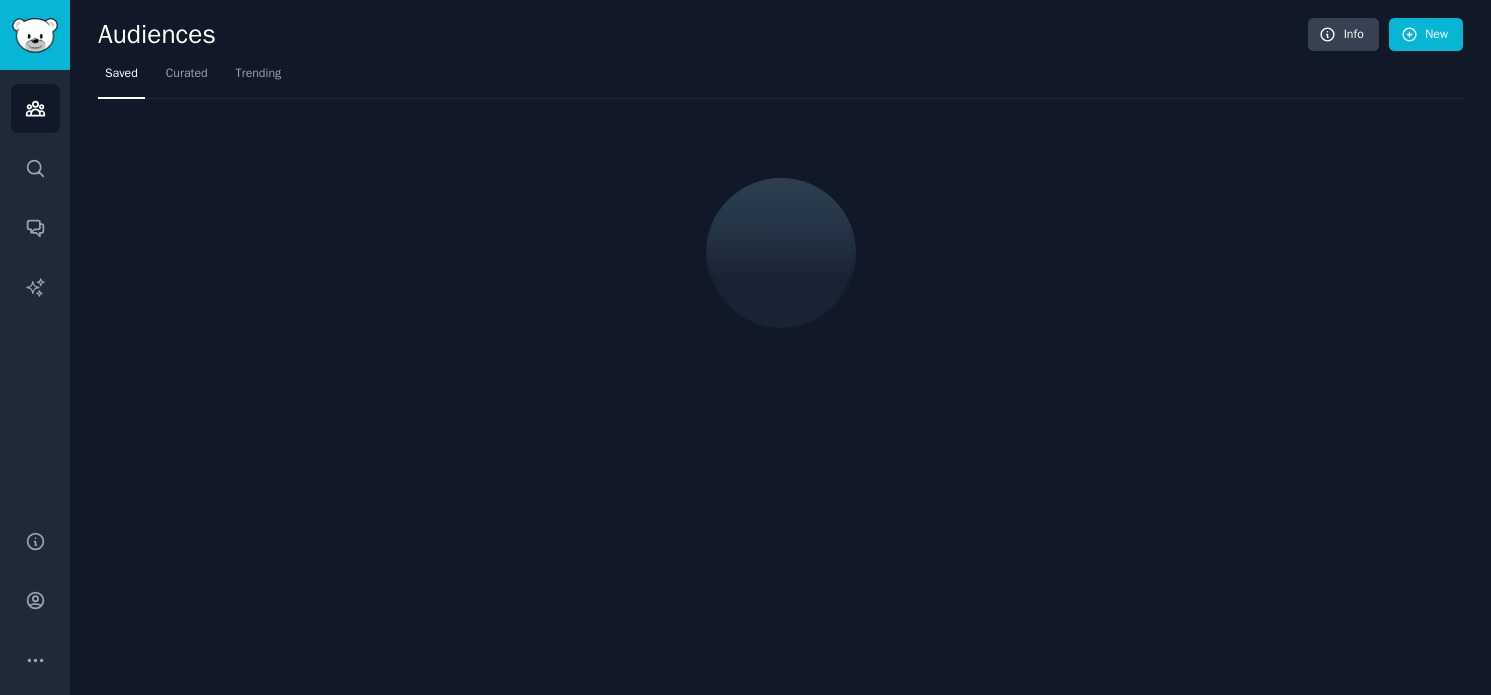 scroll, scrollTop: 0, scrollLeft: 0, axis: both 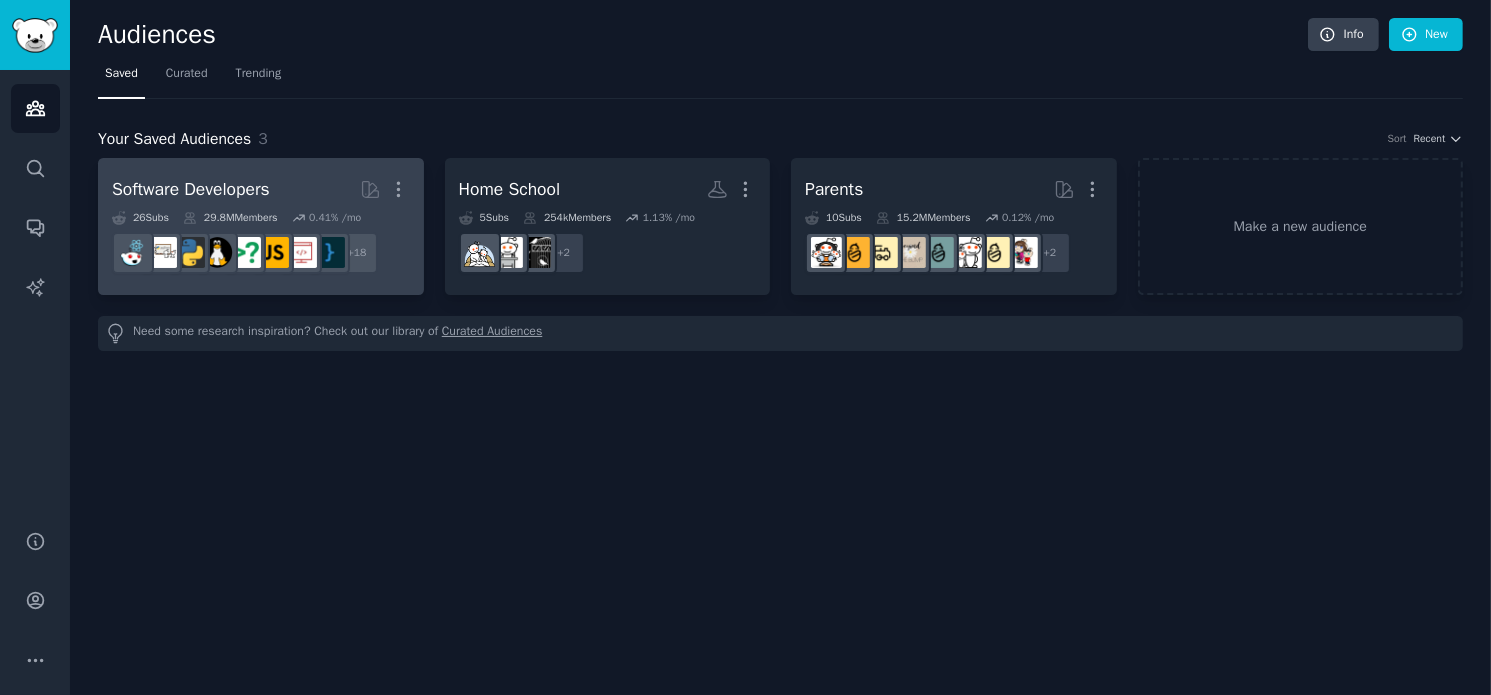 click on "Software Developers More" at bounding box center [261, 189] 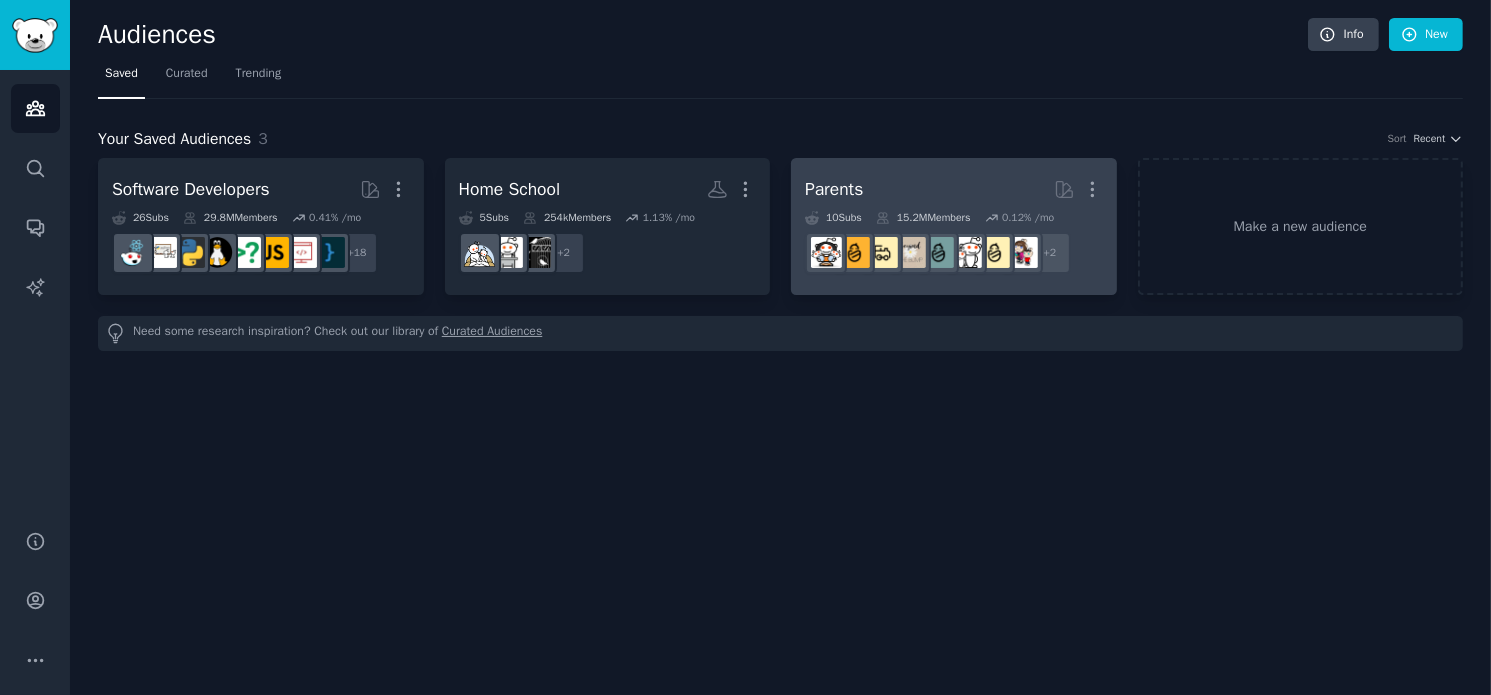 click on "Parents" at bounding box center [834, 189] 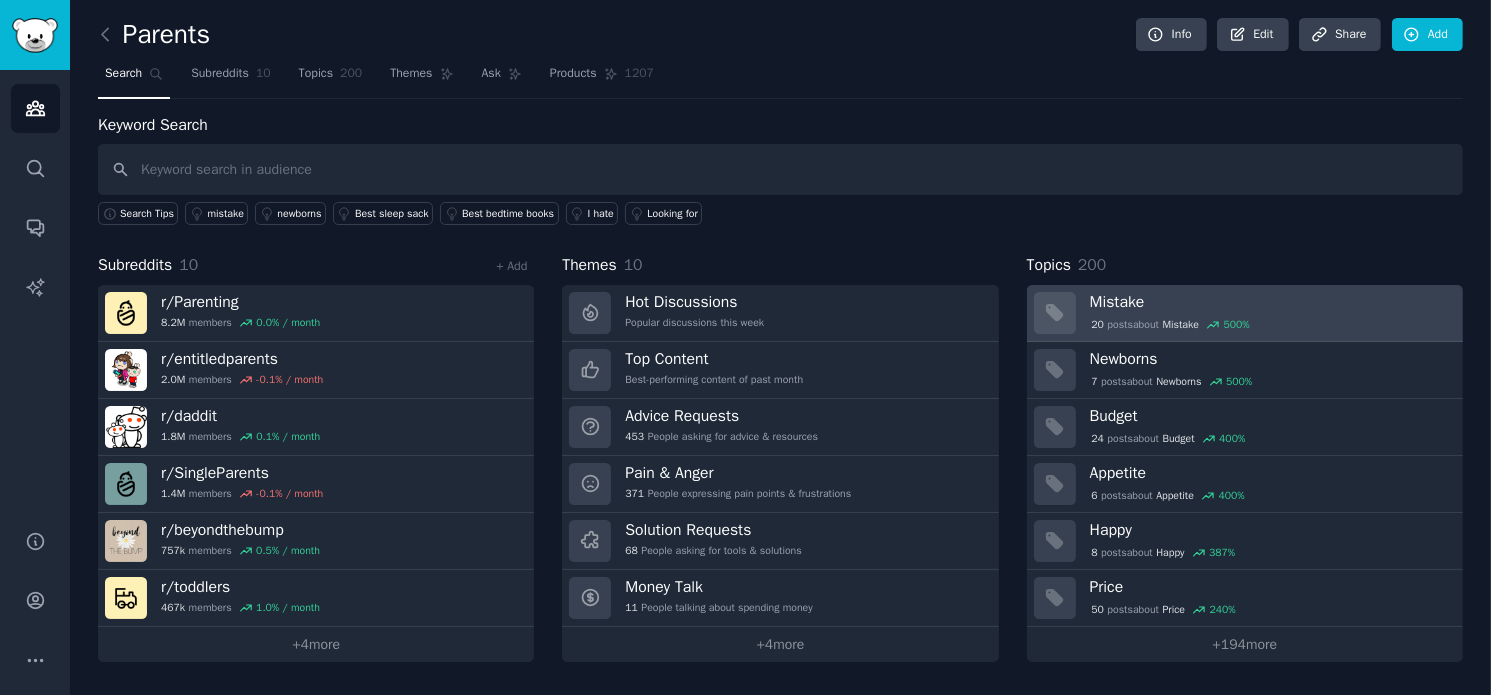 click on "Mistake" at bounding box center (1269, 302) 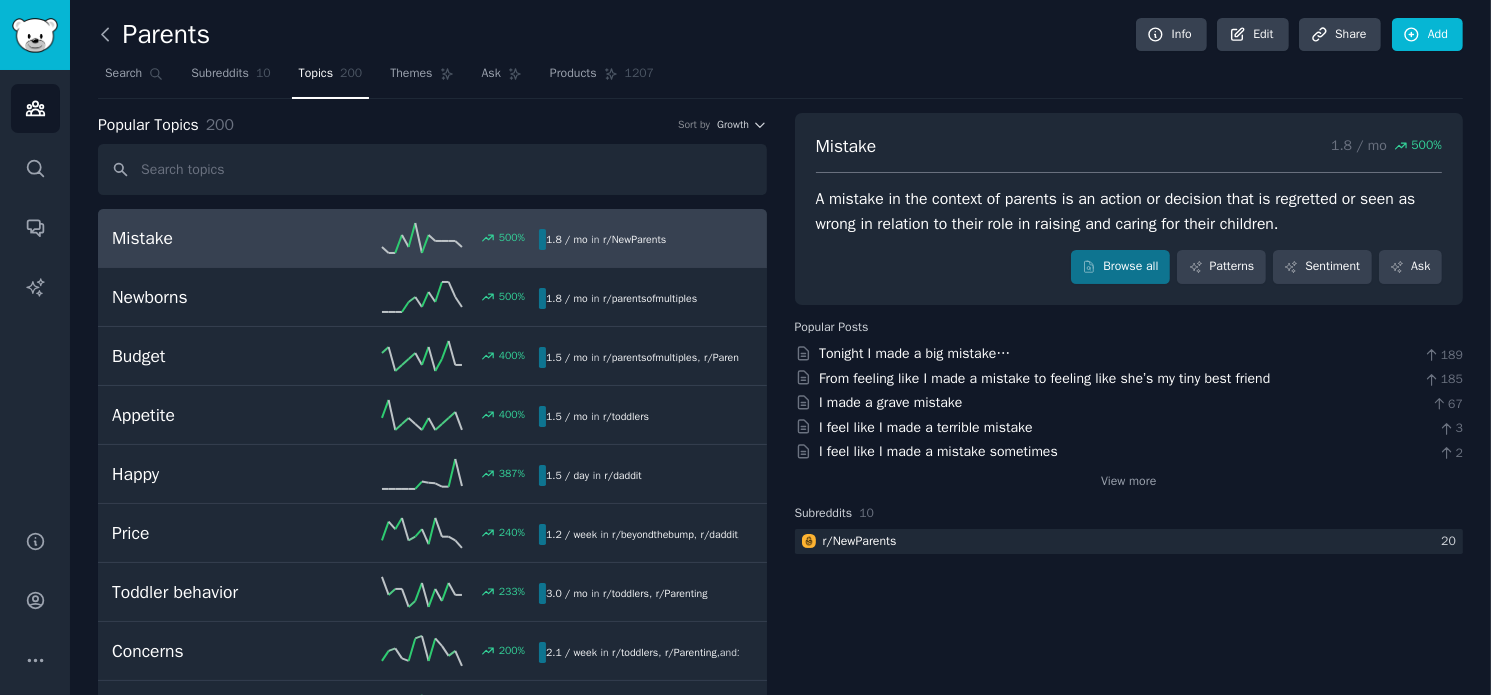 click 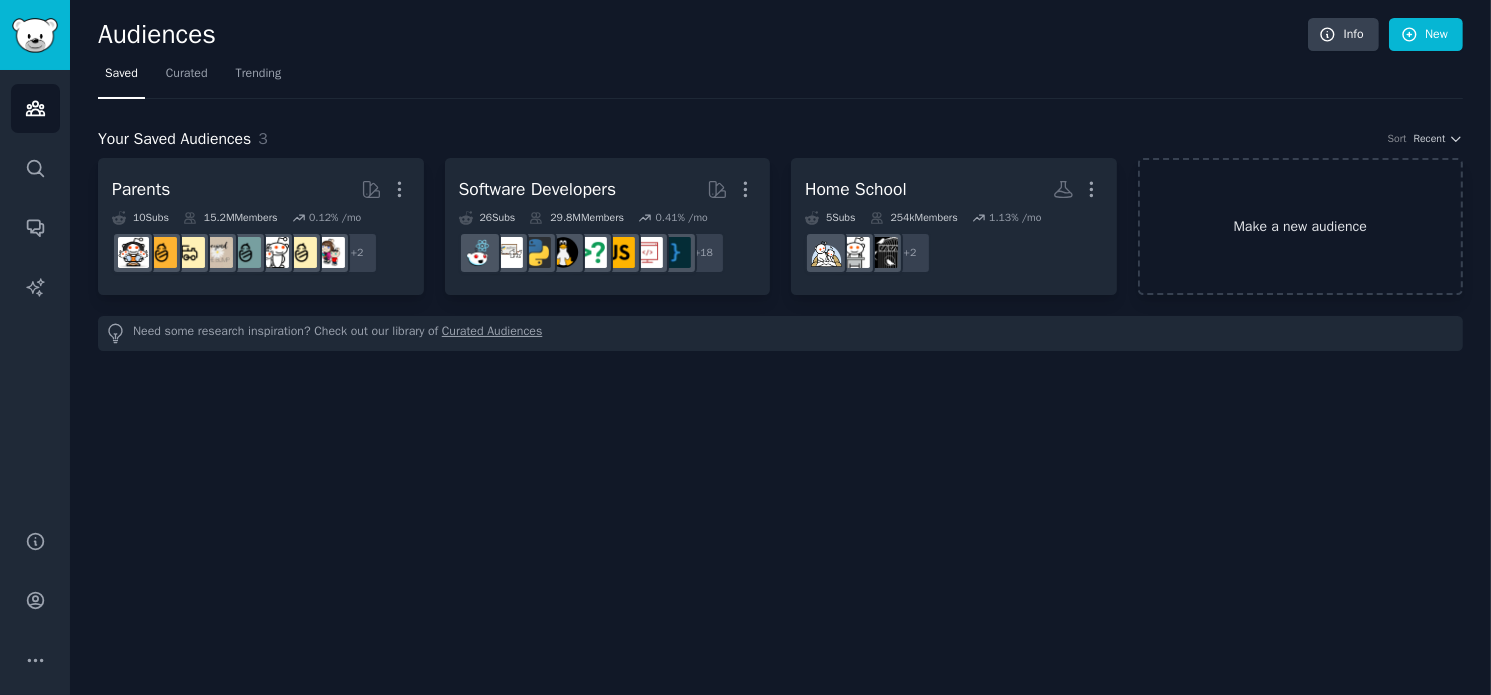 click on "Make a new audience" at bounding box center (1301, 226) 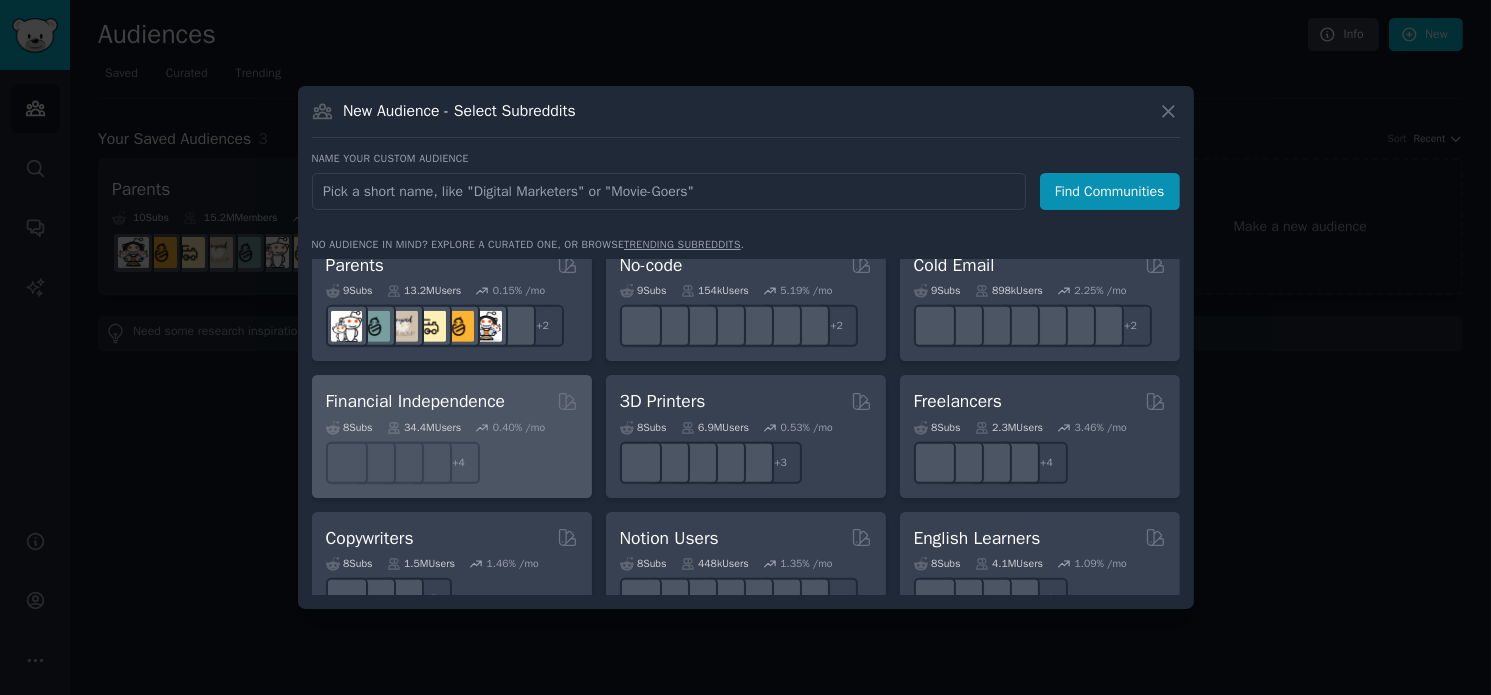 scroll, scrollTop: 1000, scrollLeft: 0, axis: vertical 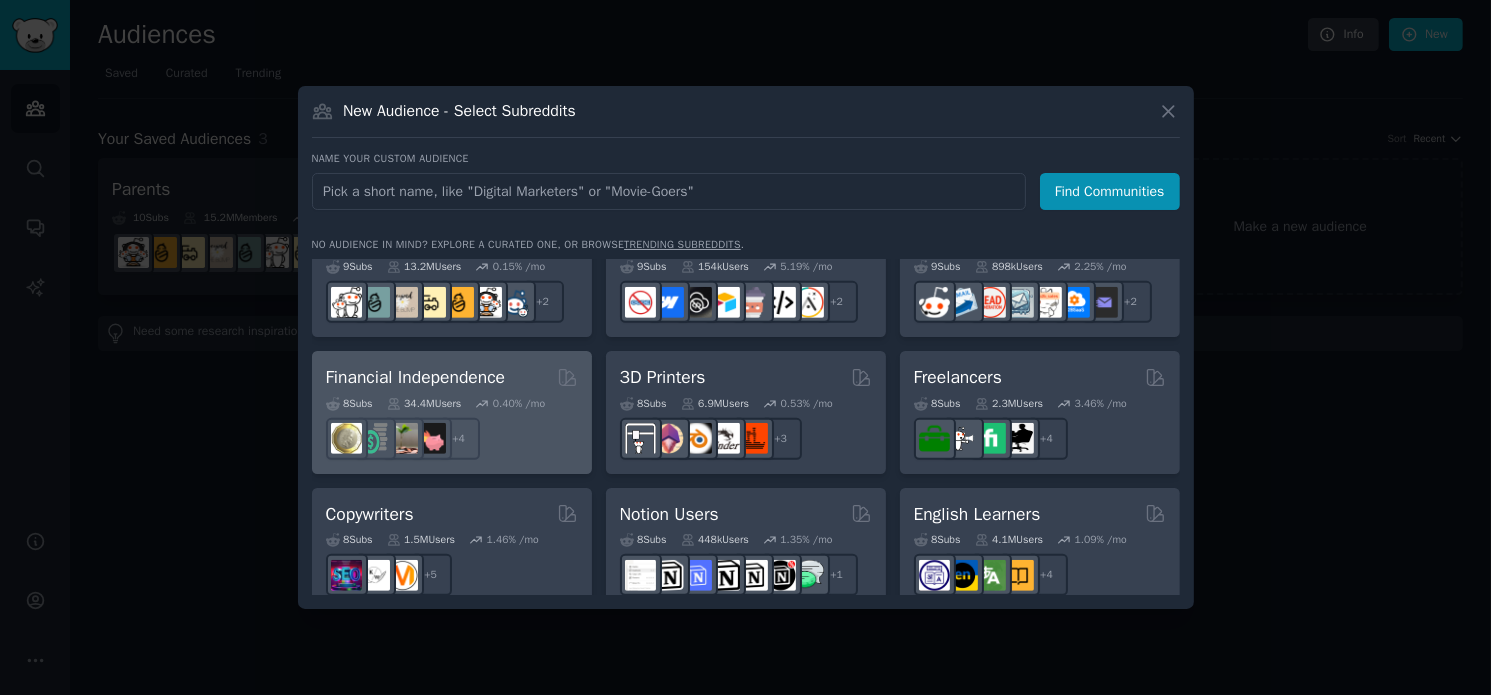click on "Financial Independence" at bounding box center [416, 377] 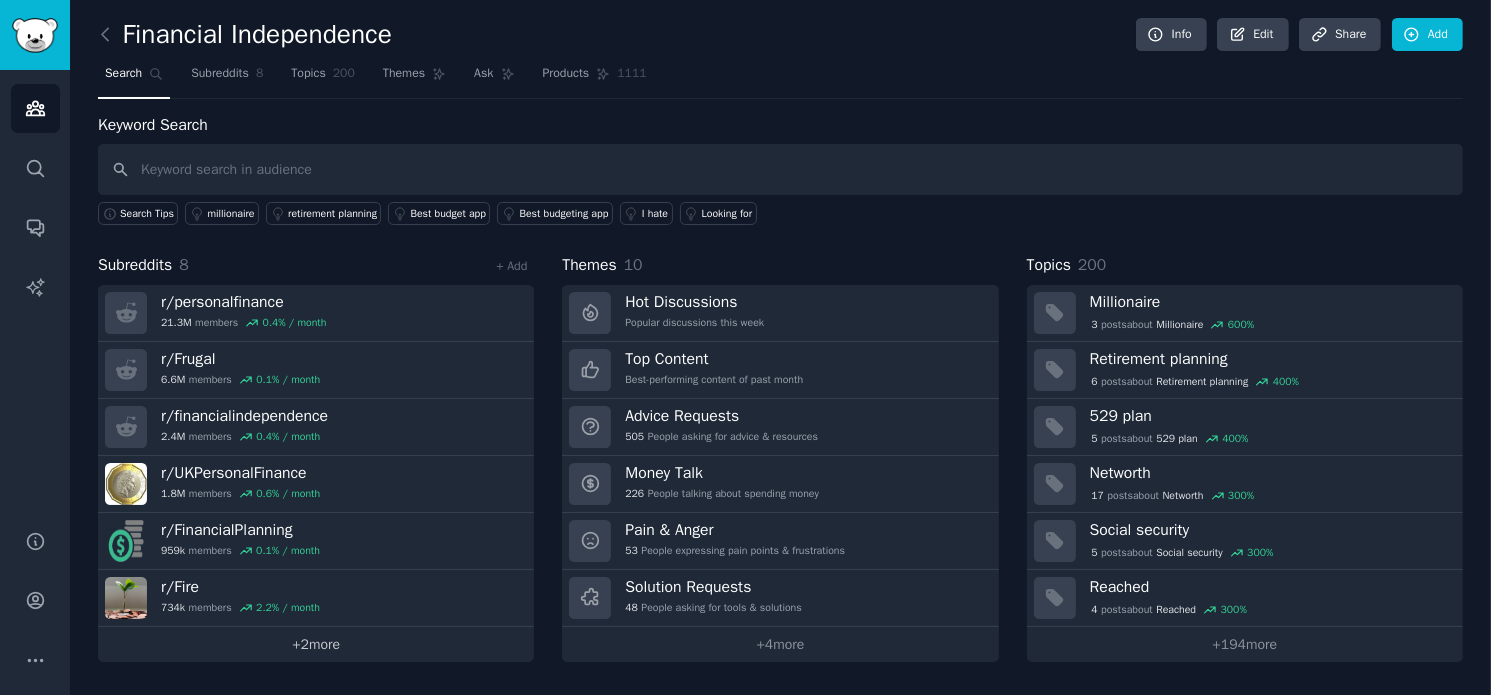 click on "+  2  more" at bounding box center [316, 644] 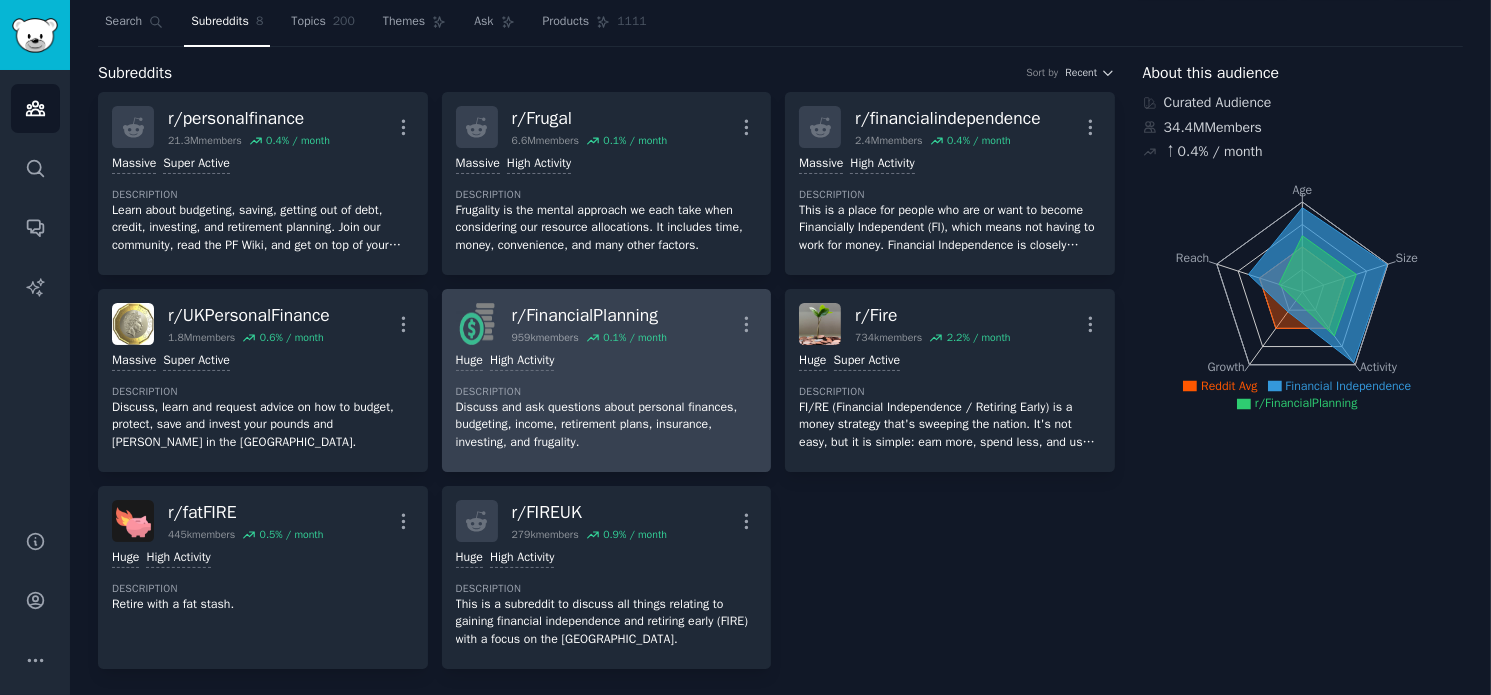 scroll, scrollTop: 0, scrollLeft: 0, axis: both 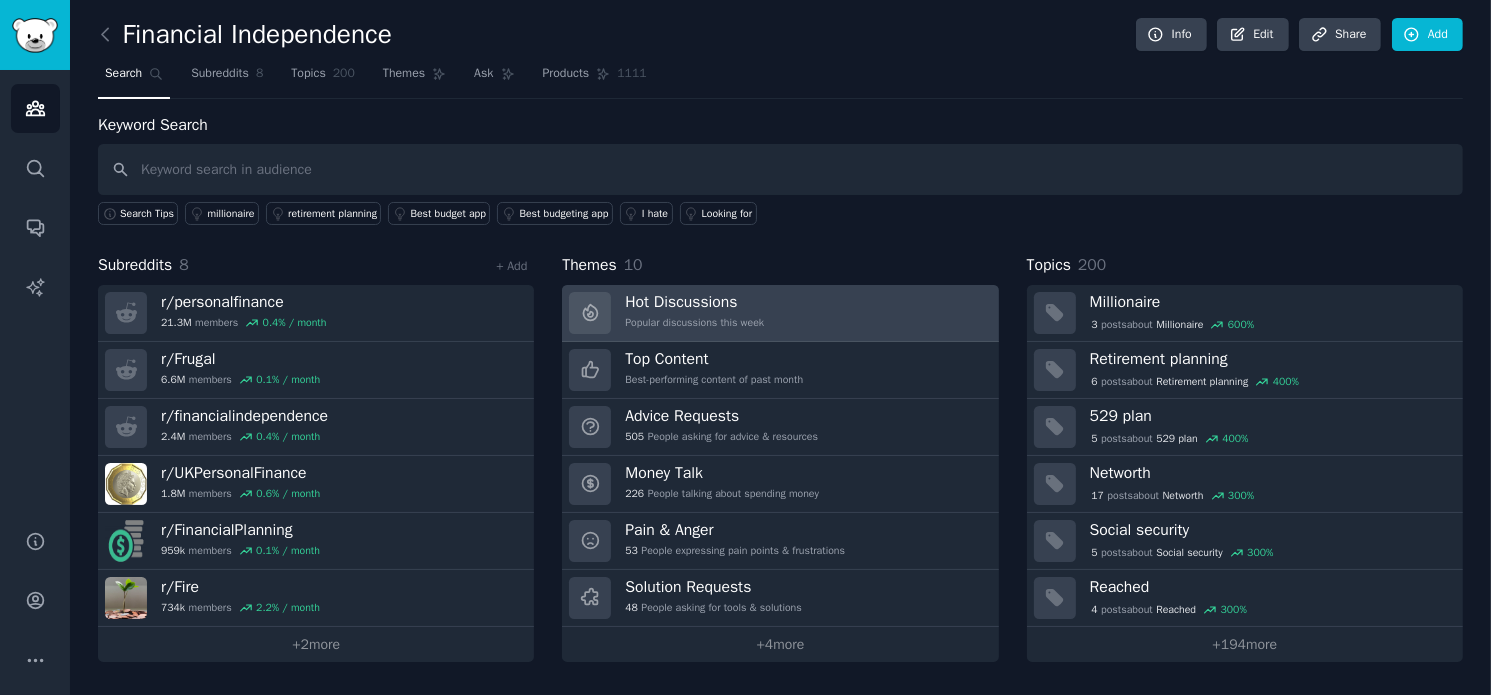 click on "Hot Discussions" at bounding box center [694, 302] 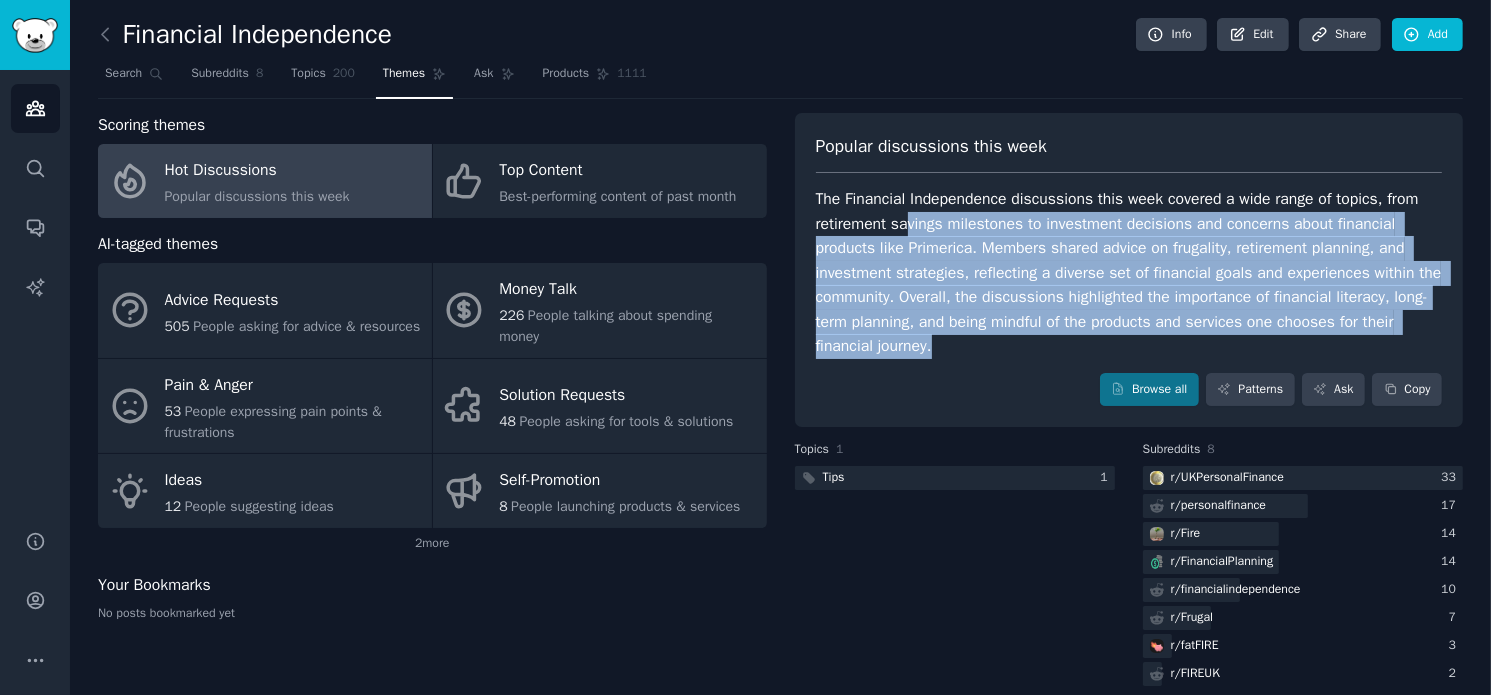 drag, startPoint x: 903, startPoint y: 226, endPoint x: 1299, endPoint y: 340, distance: 412.08252 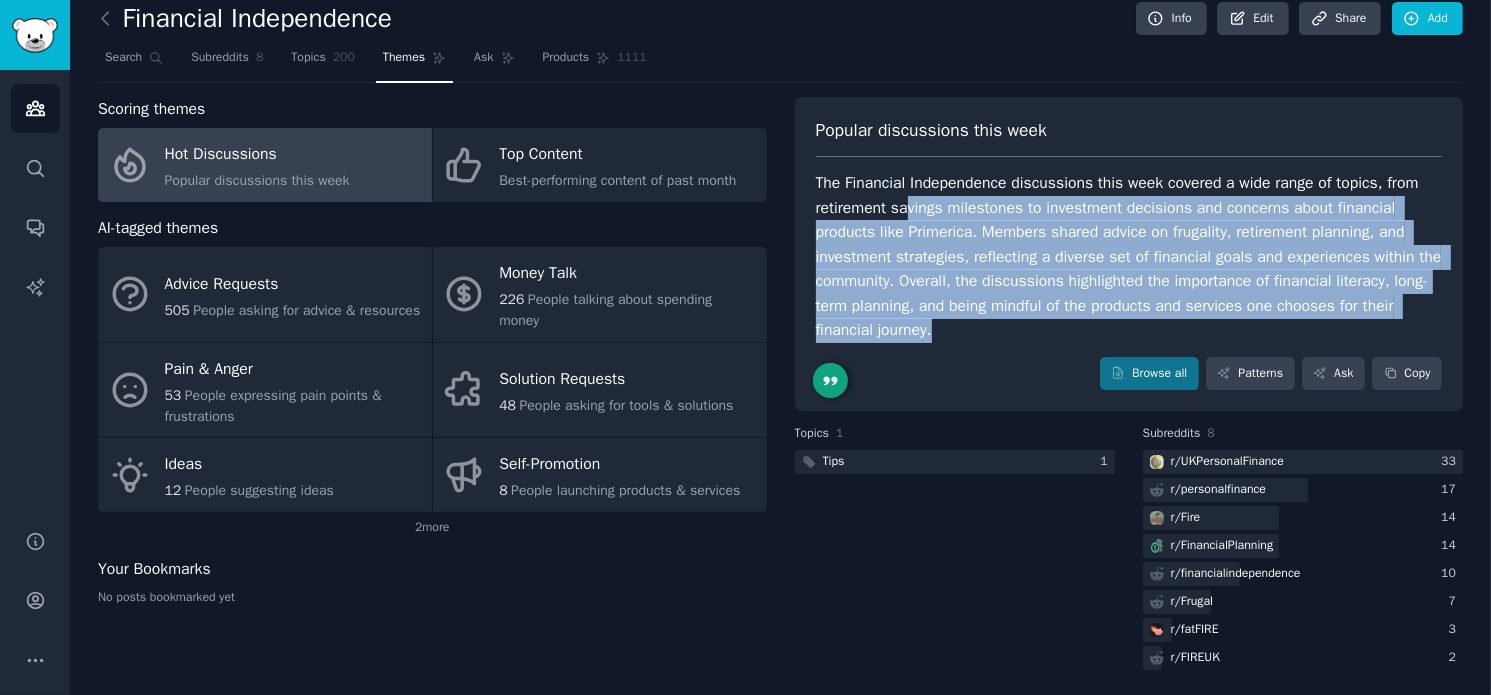 scroll, scrollTop: 20, scrollLeft: 0, axis: vertical 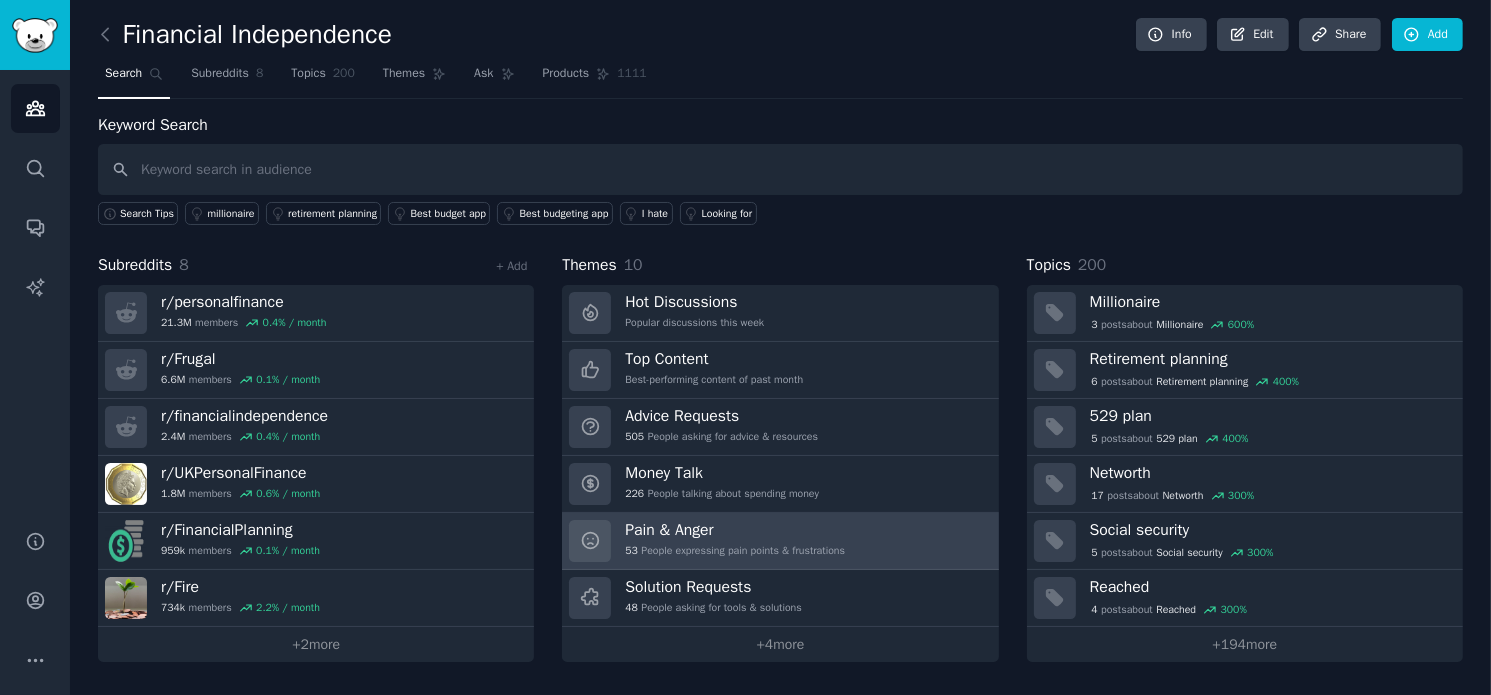 click on "Pain & Anger 53 People expressing pain points & frustrations" at bounding box center (735, 541) 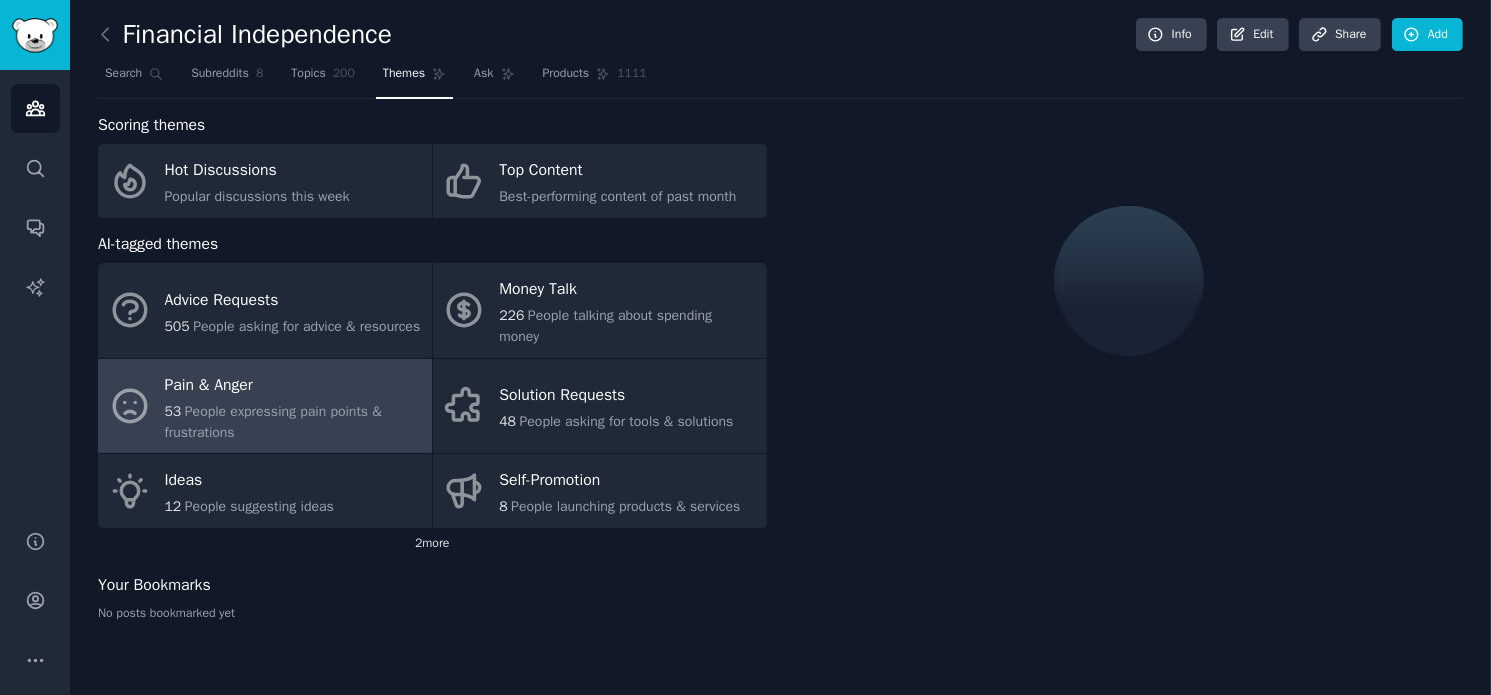 click on "2  more" 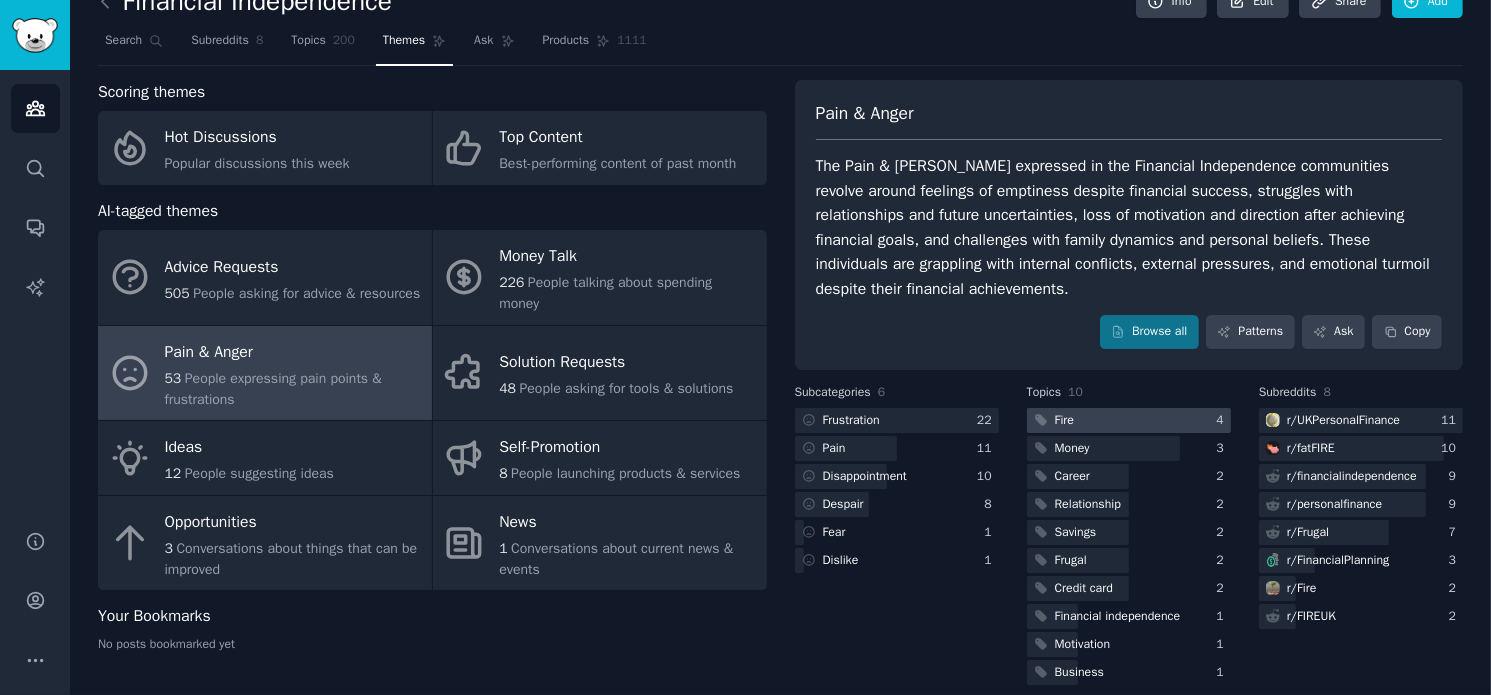 scroll, scrollTop: 52, scrollLeft: 0, axis: vertical 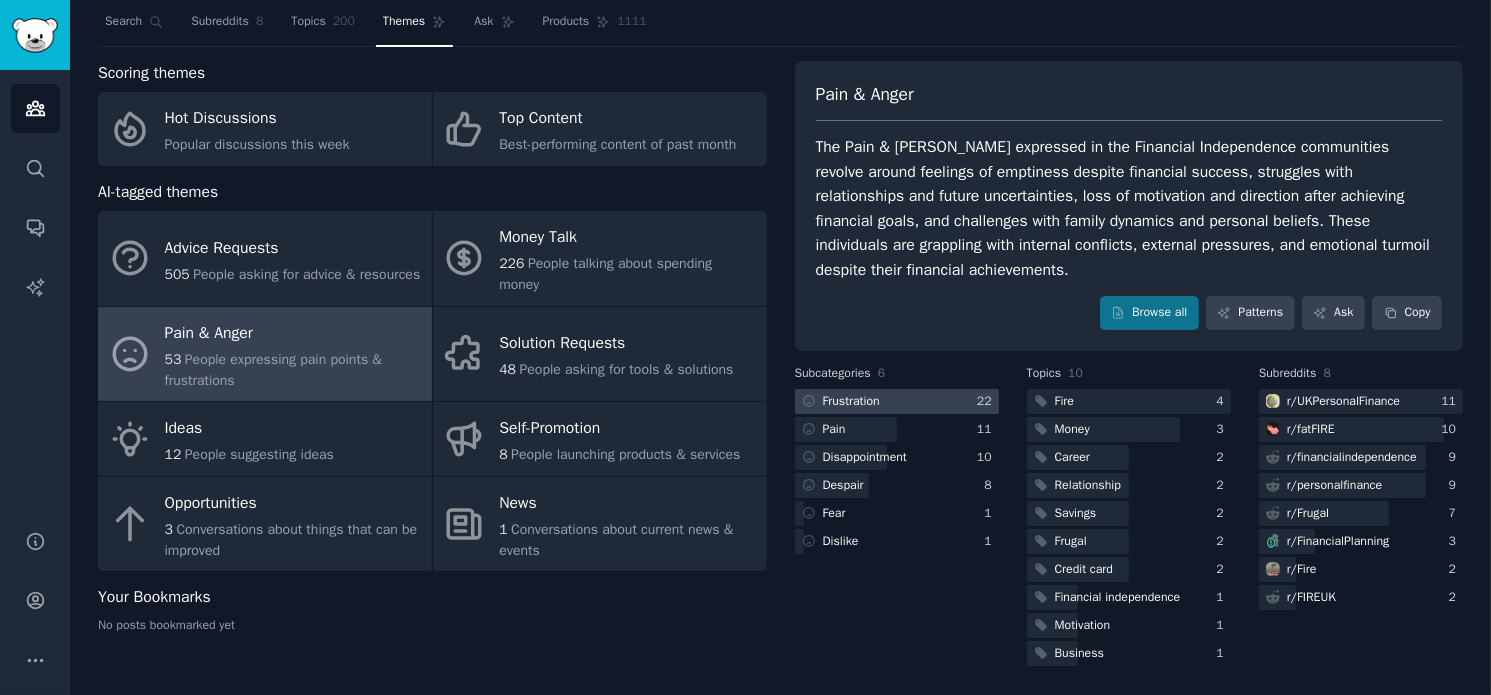 click at bounding box center (897, 401) 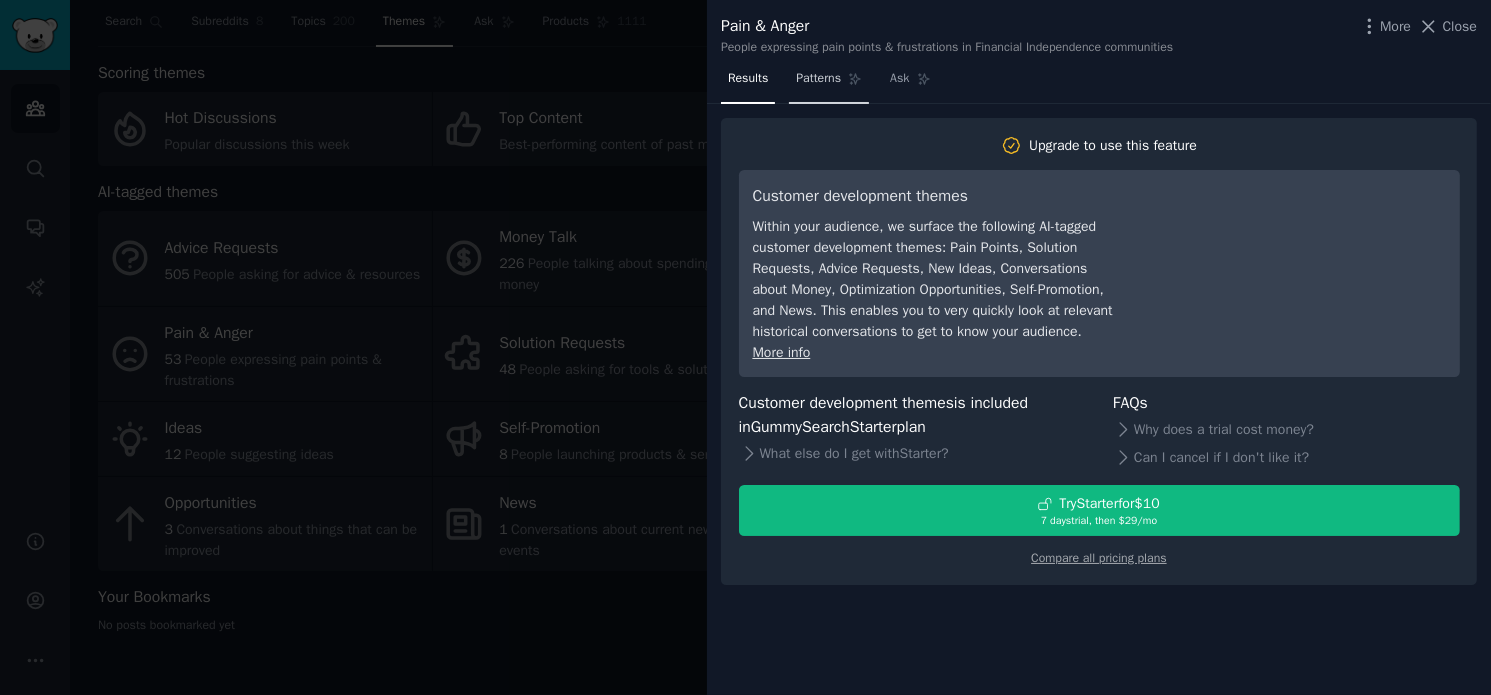 click on "Patterns" at bounding box center [818, 79] 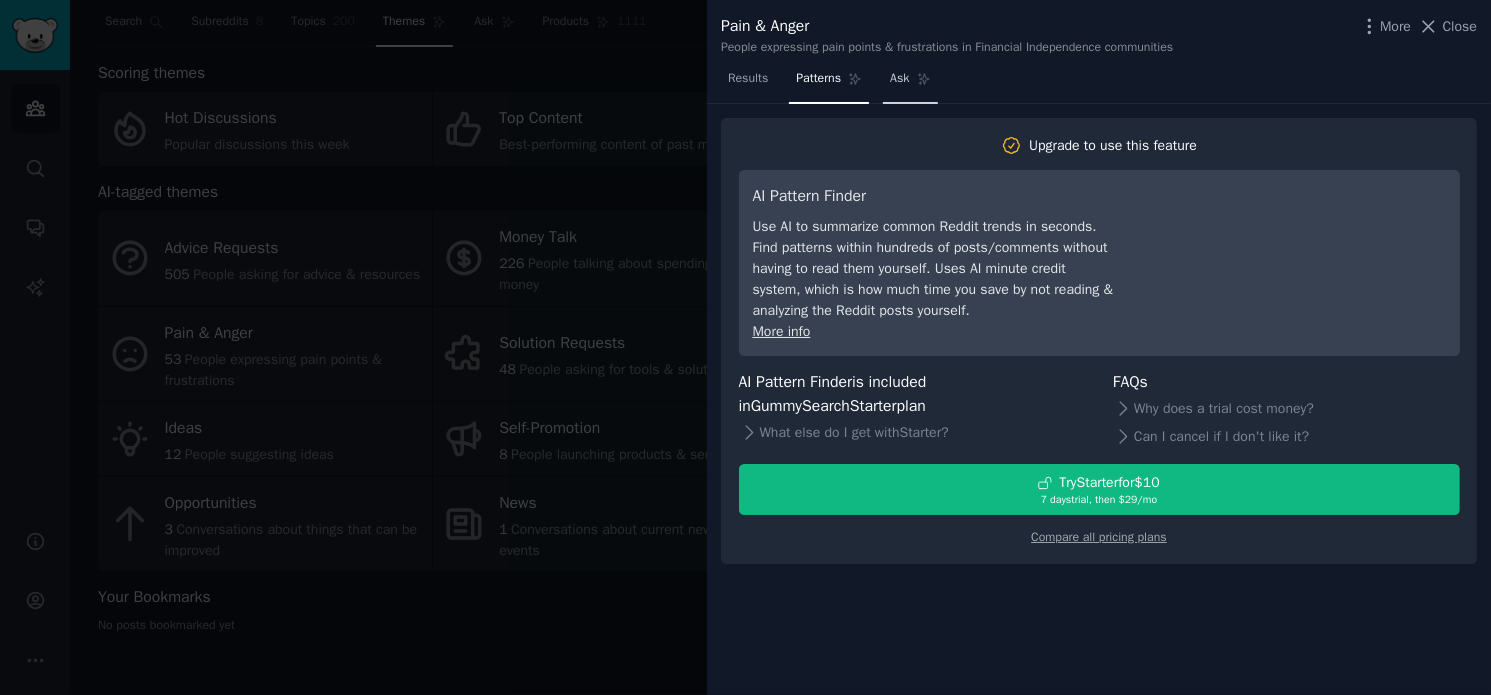 click on "Ask" at bounding box center (899, 79) 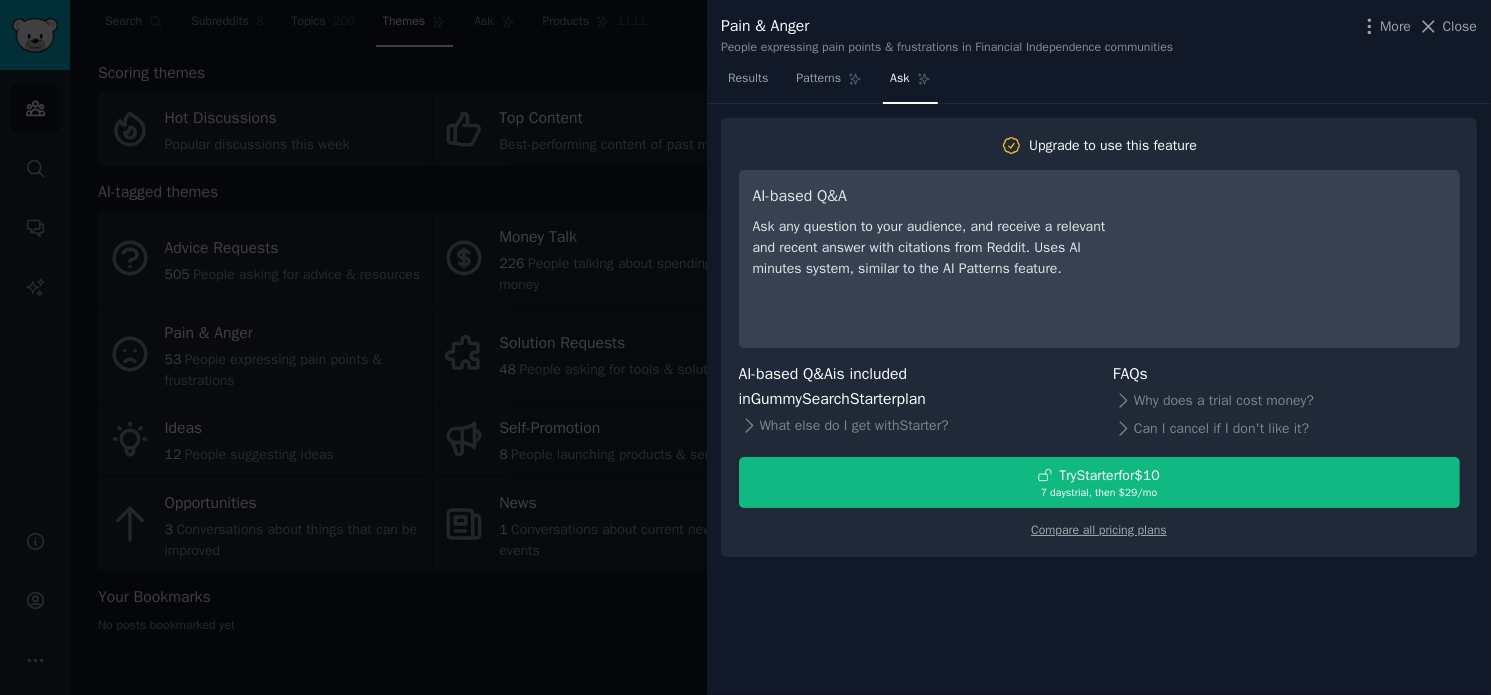 click on "Close" at bounding box center (1460, 26) 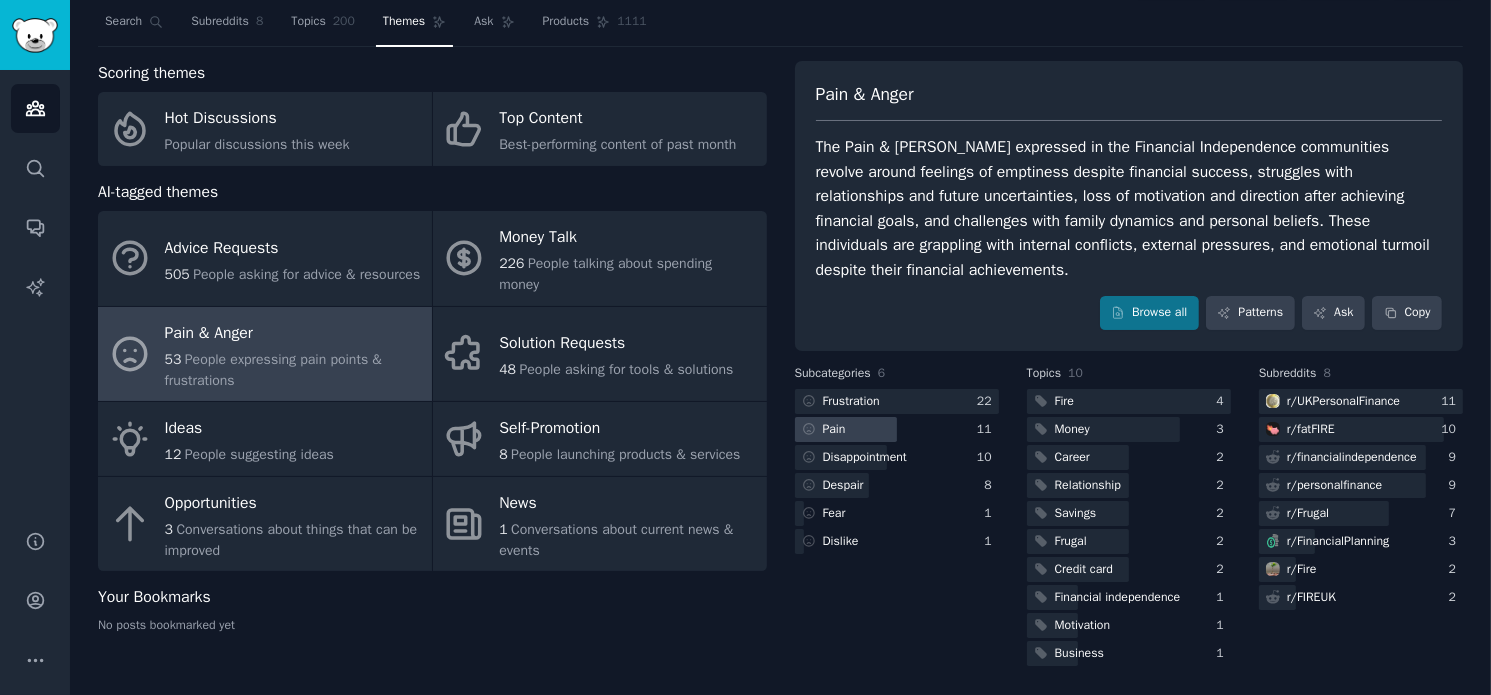click at bounding box center (846, 429) 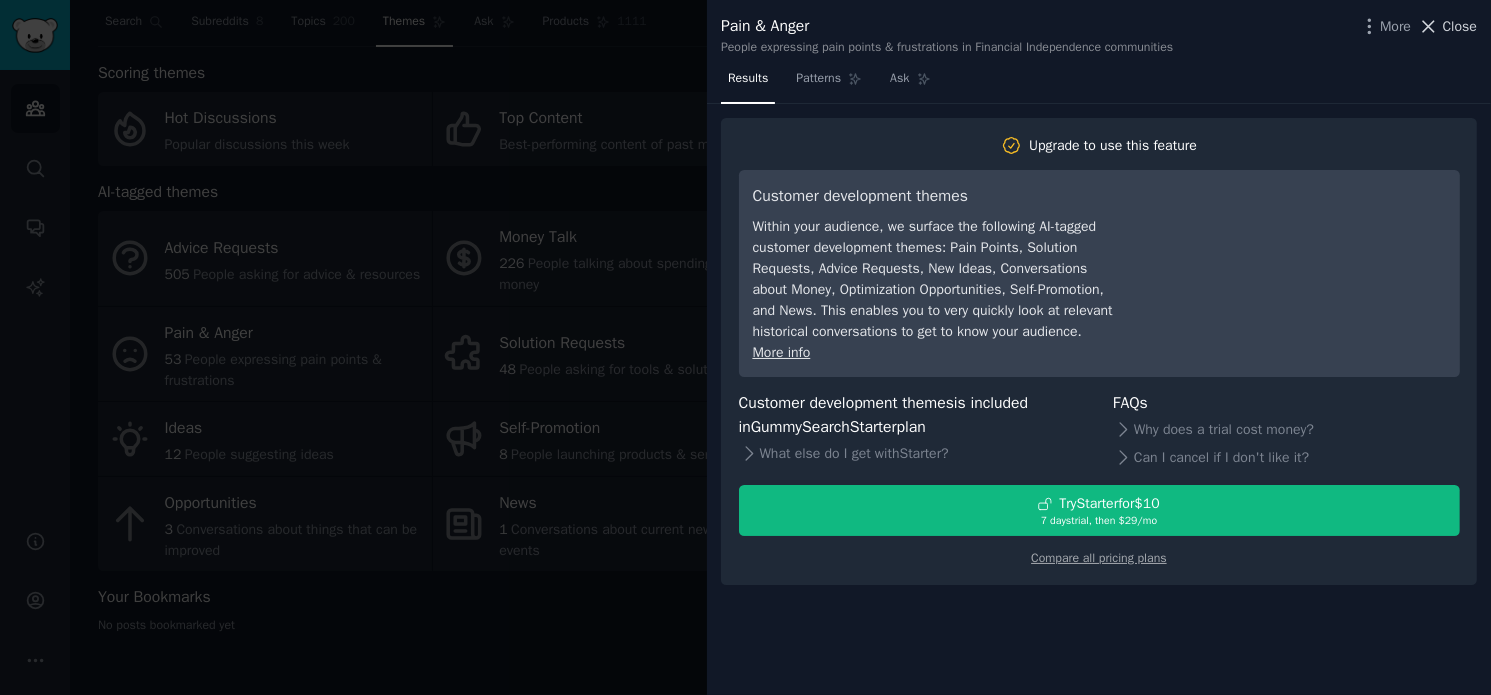 click on "Close" at bounding box center [1460, 26] 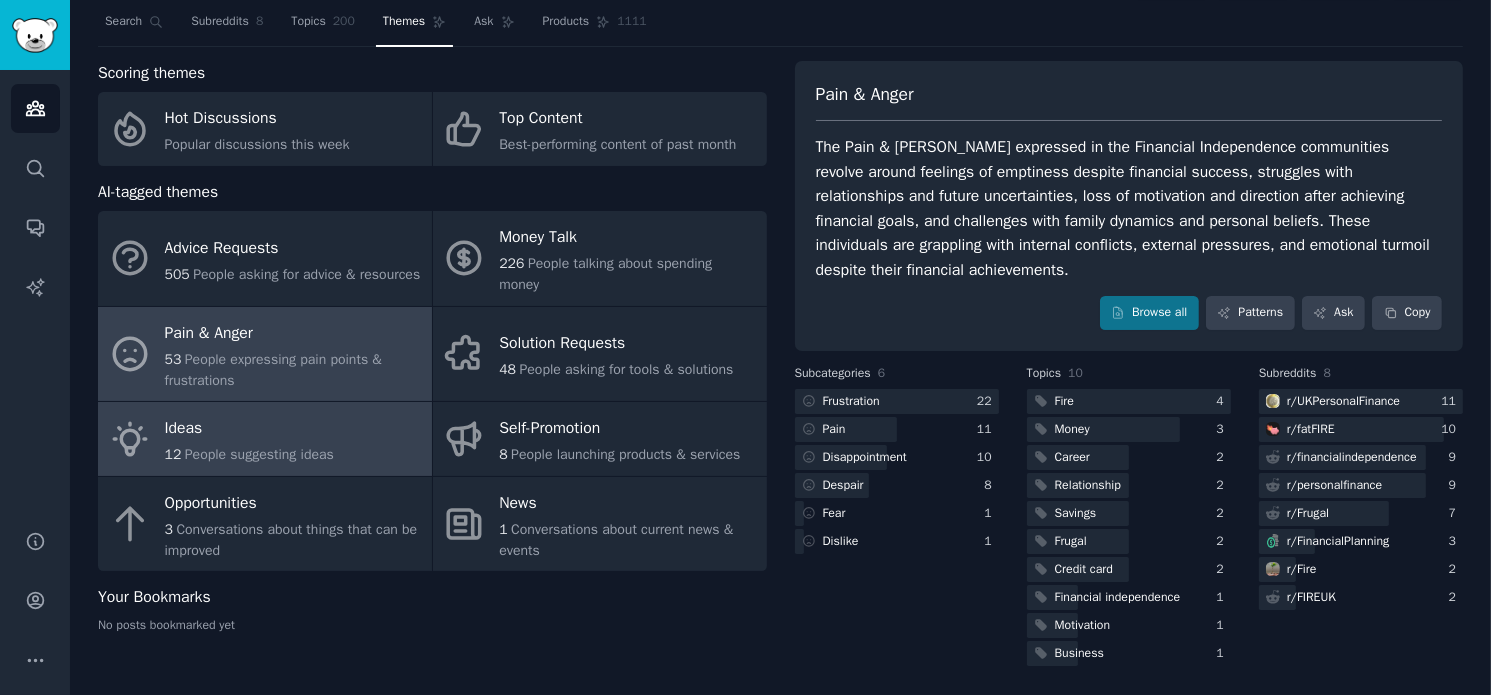 click on "Ideas" at bounding box center [249, 429] 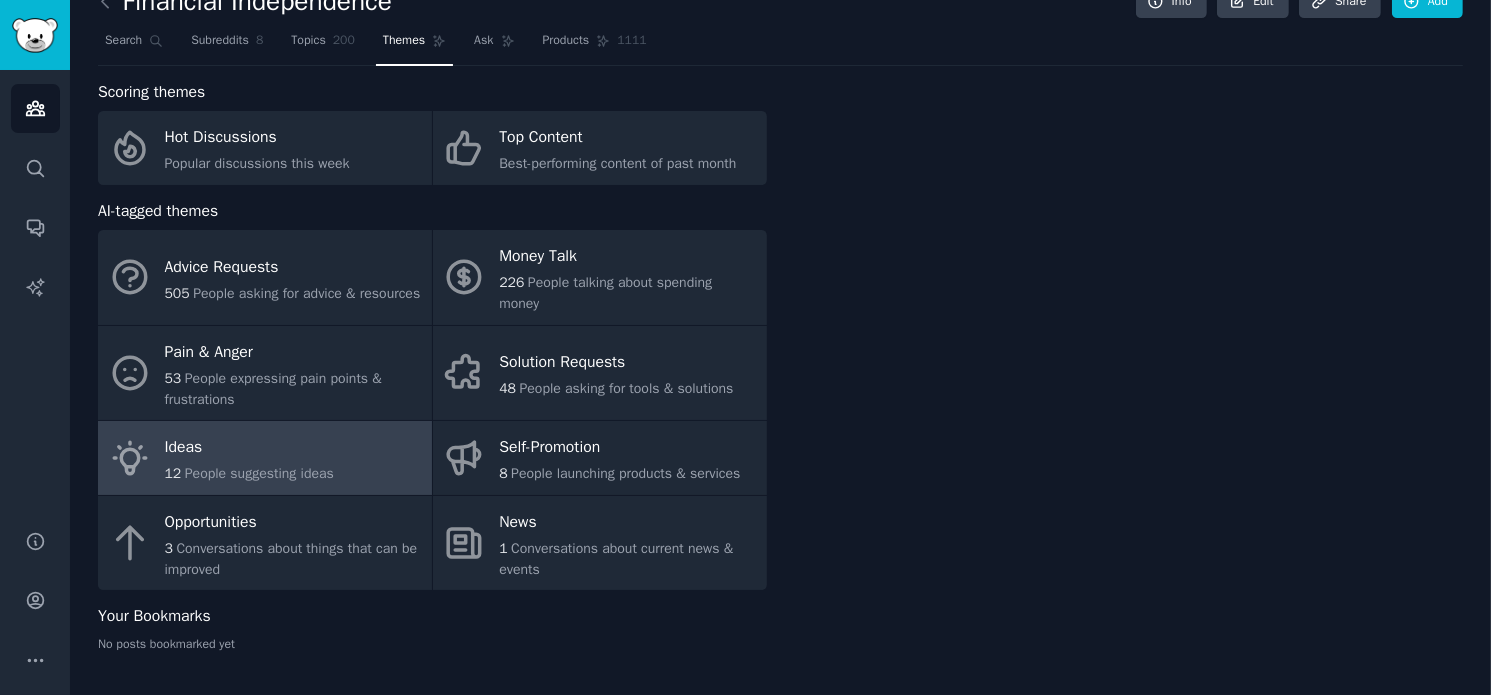 scroll, scrollTop: 32, scrollLeft: 0, axis: vertical 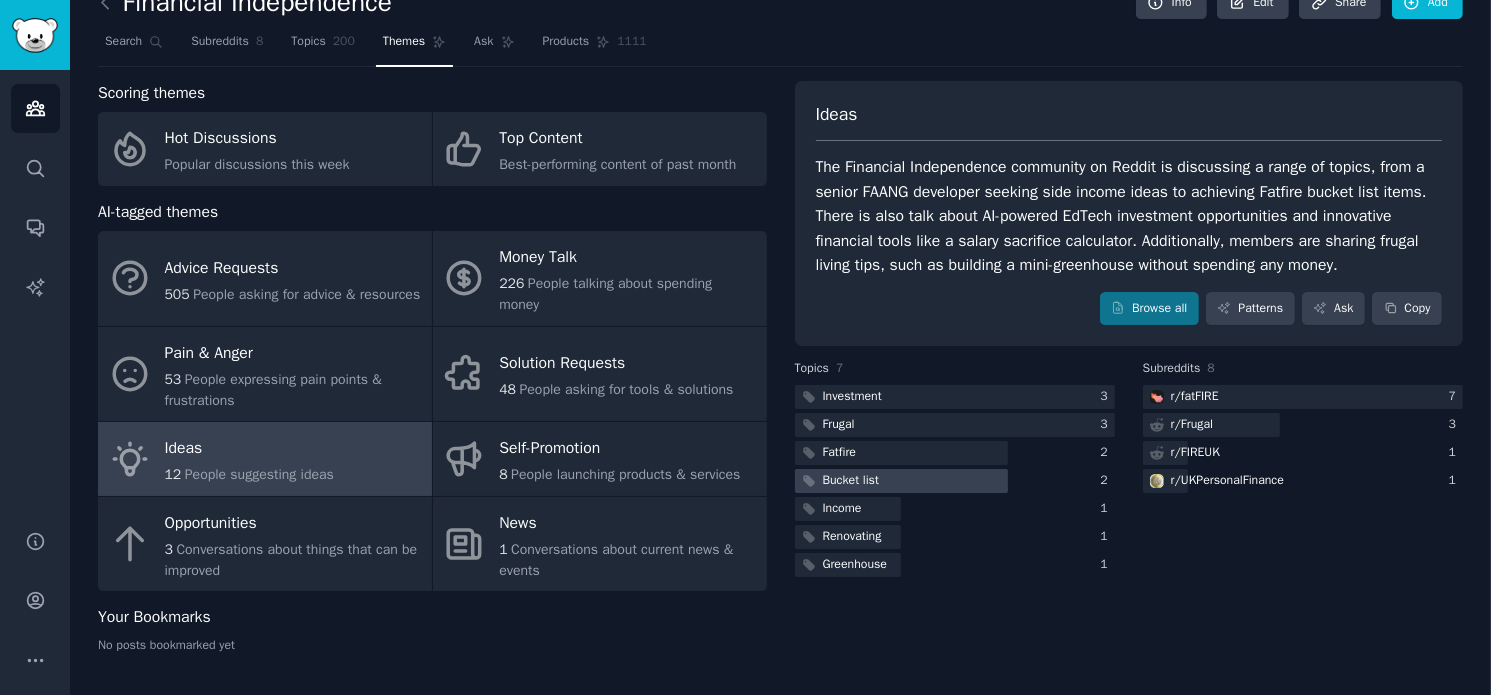 click on "Bucket list" at bounding box center (851, 481) 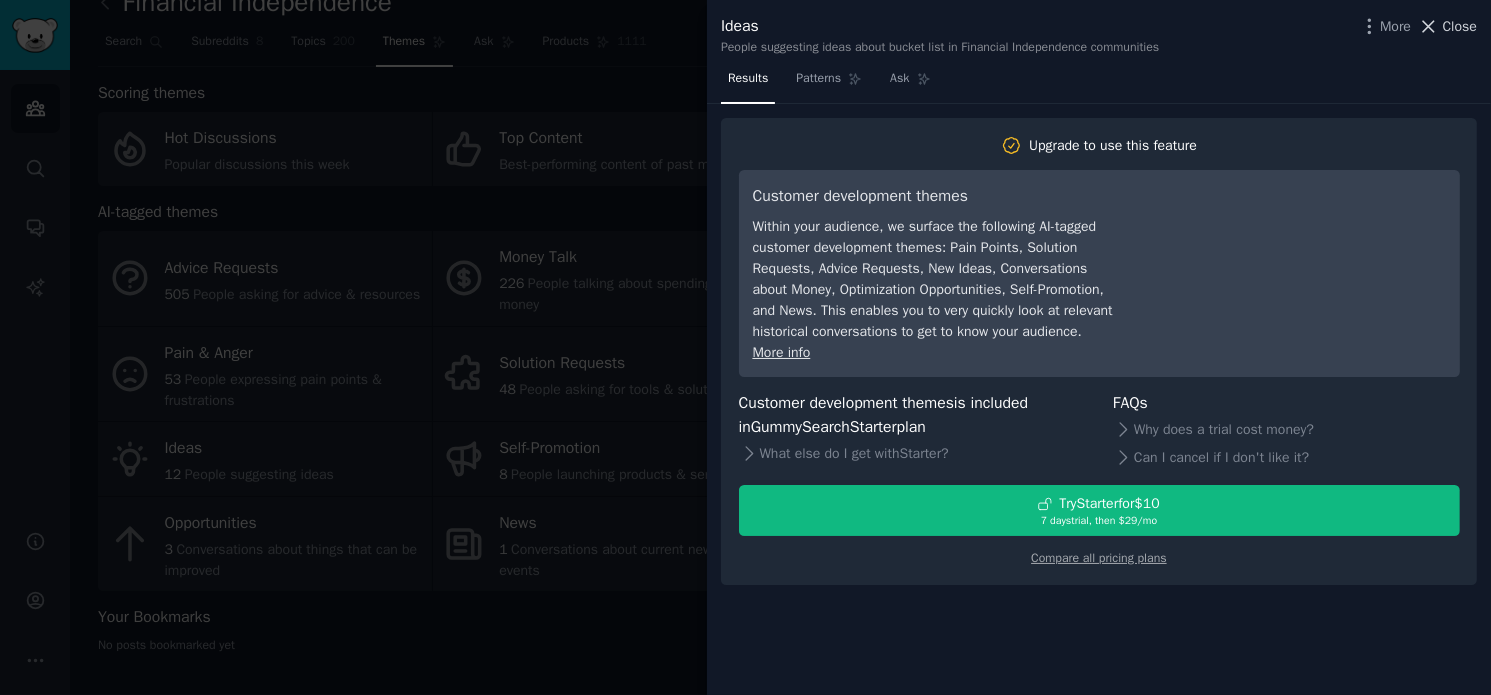click on "Close" at bounding box center [1460, 26] 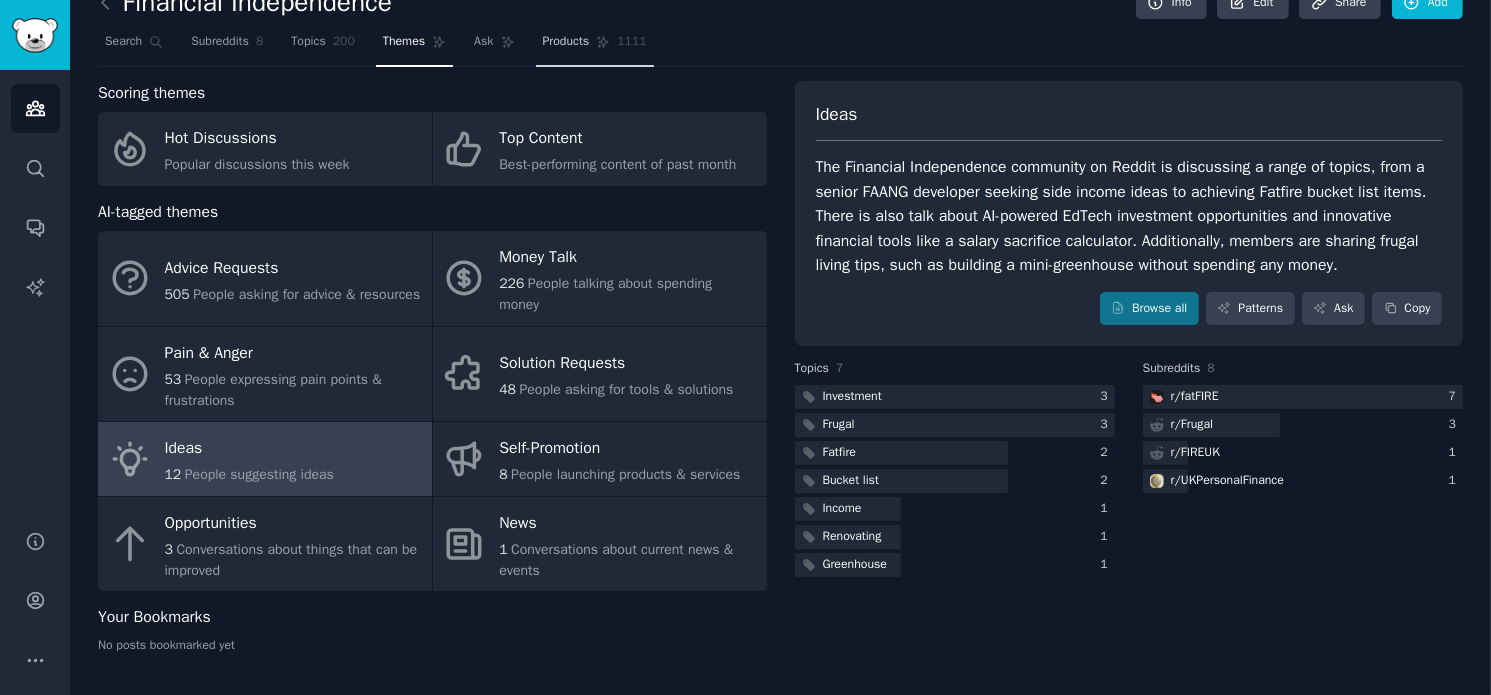 click on "Products" at bounding box center (566, 42) 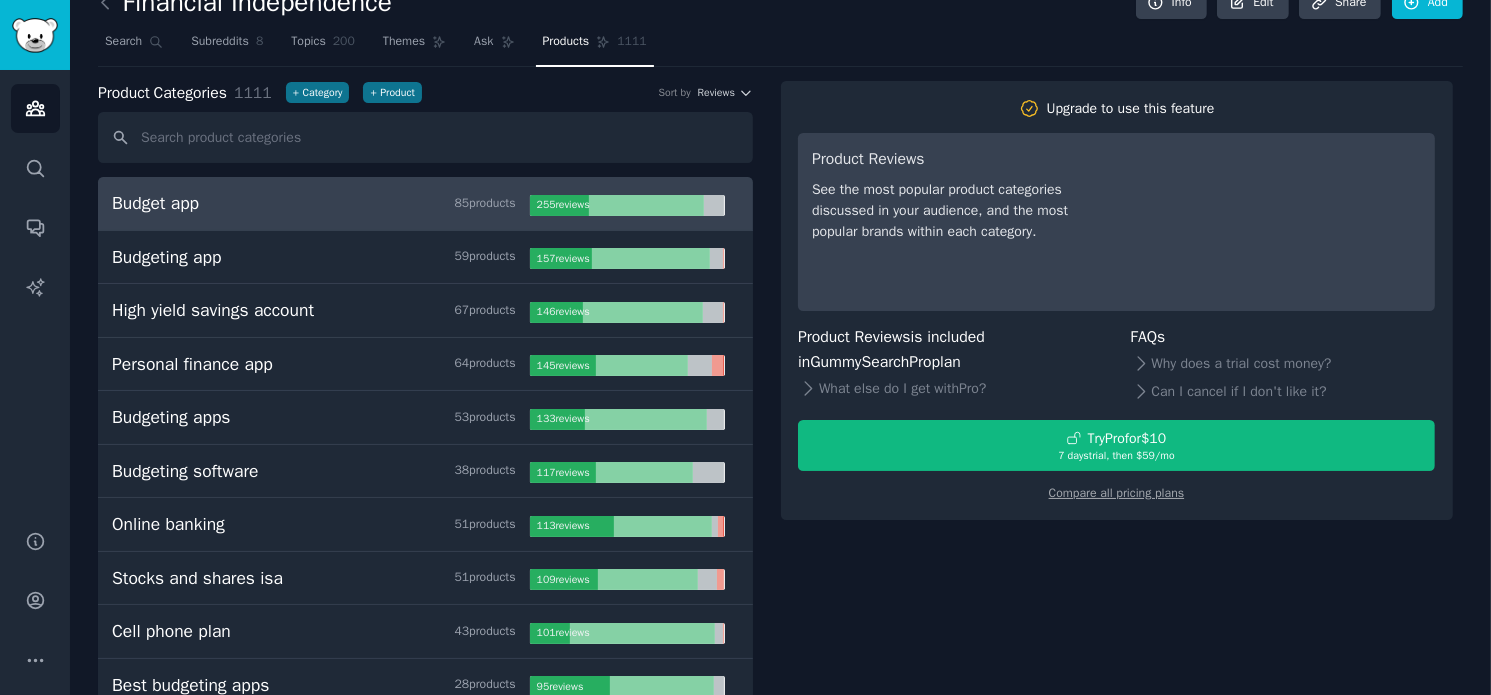click on "Budget app 85  product s" at bounding box center [321, 203] 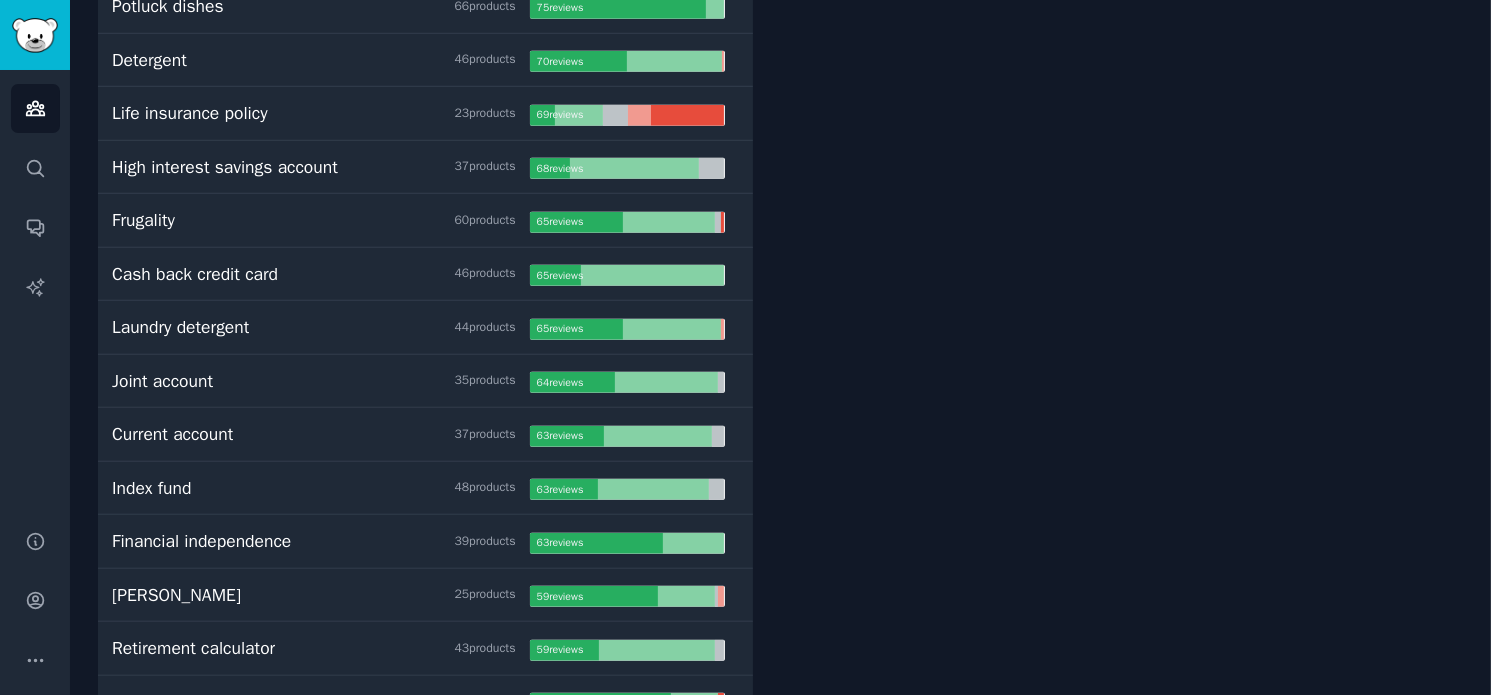 scroll, scrollTop: 1300, scrollLeft: 0, axis: vertical 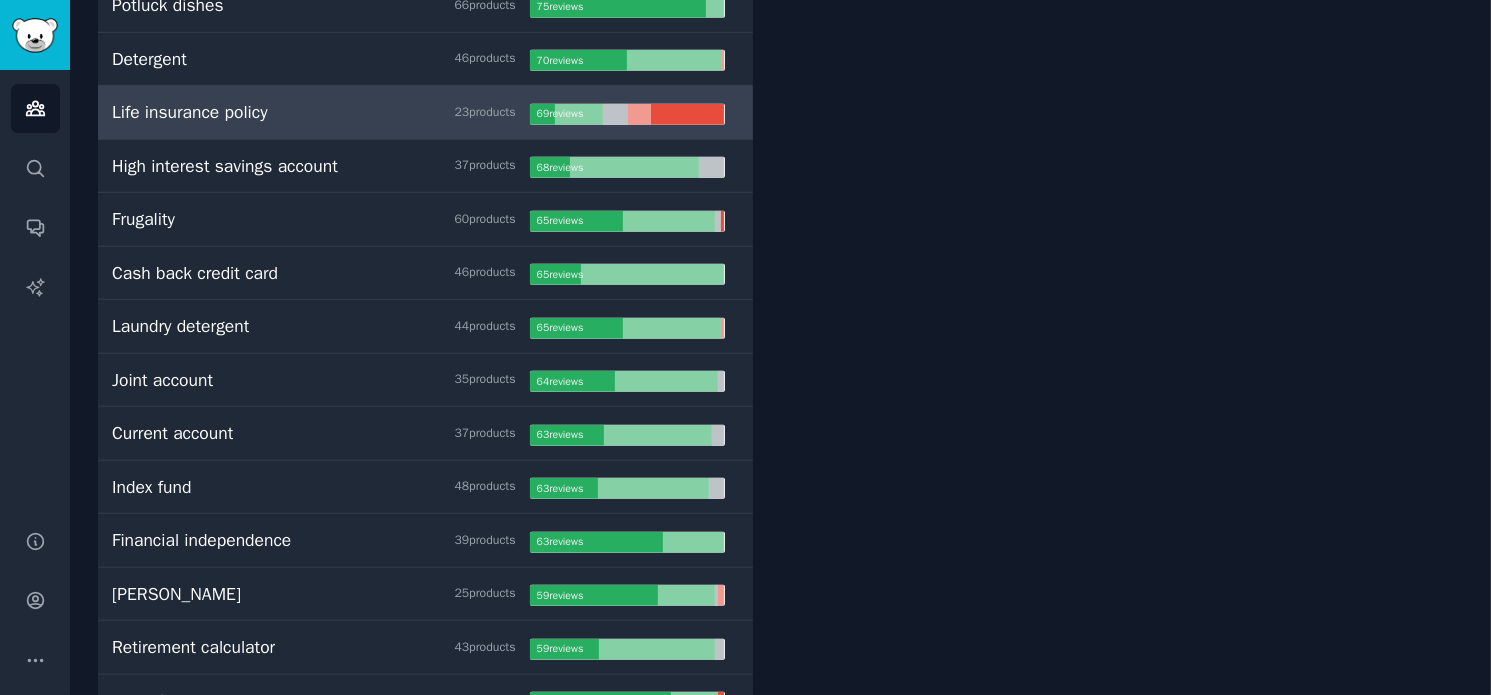 click at bounding box center [687, 114] 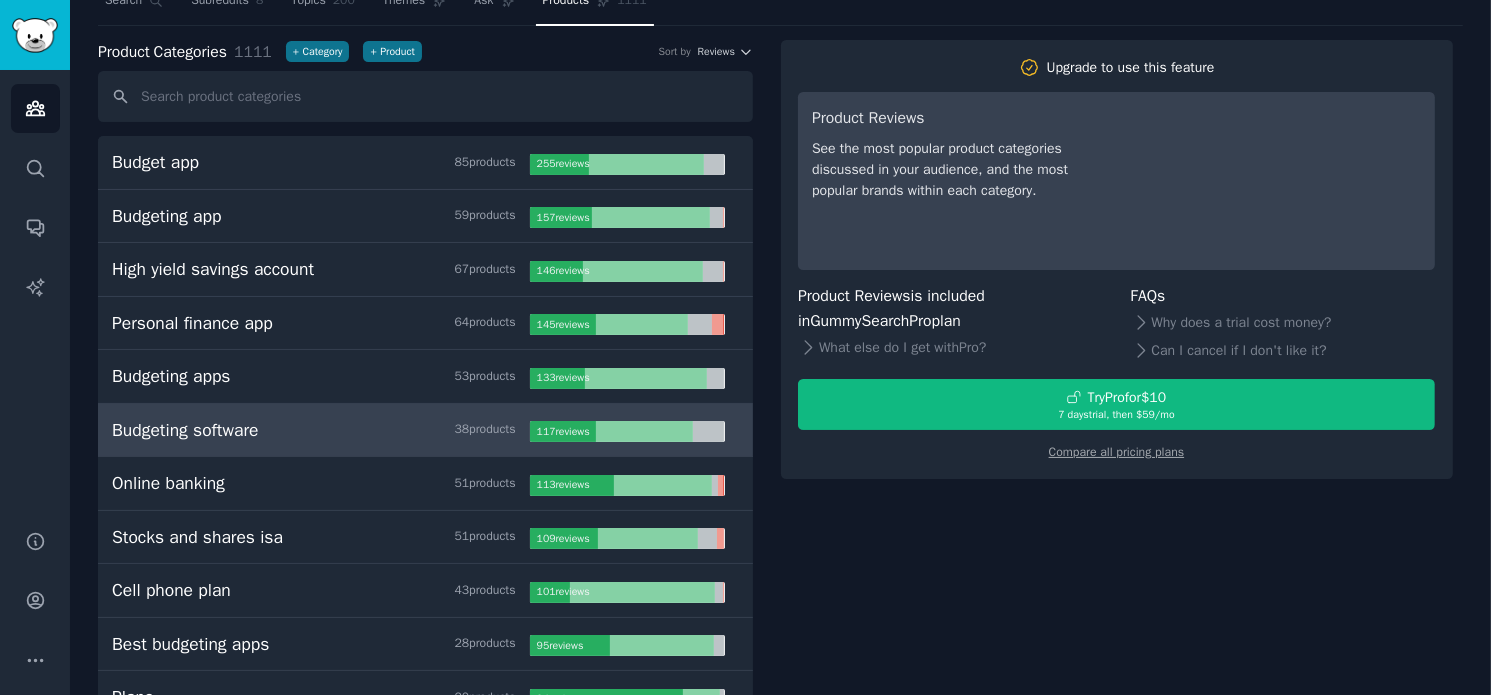 scroll, scrollTop: 0, scrollLeft: 0, axis: both 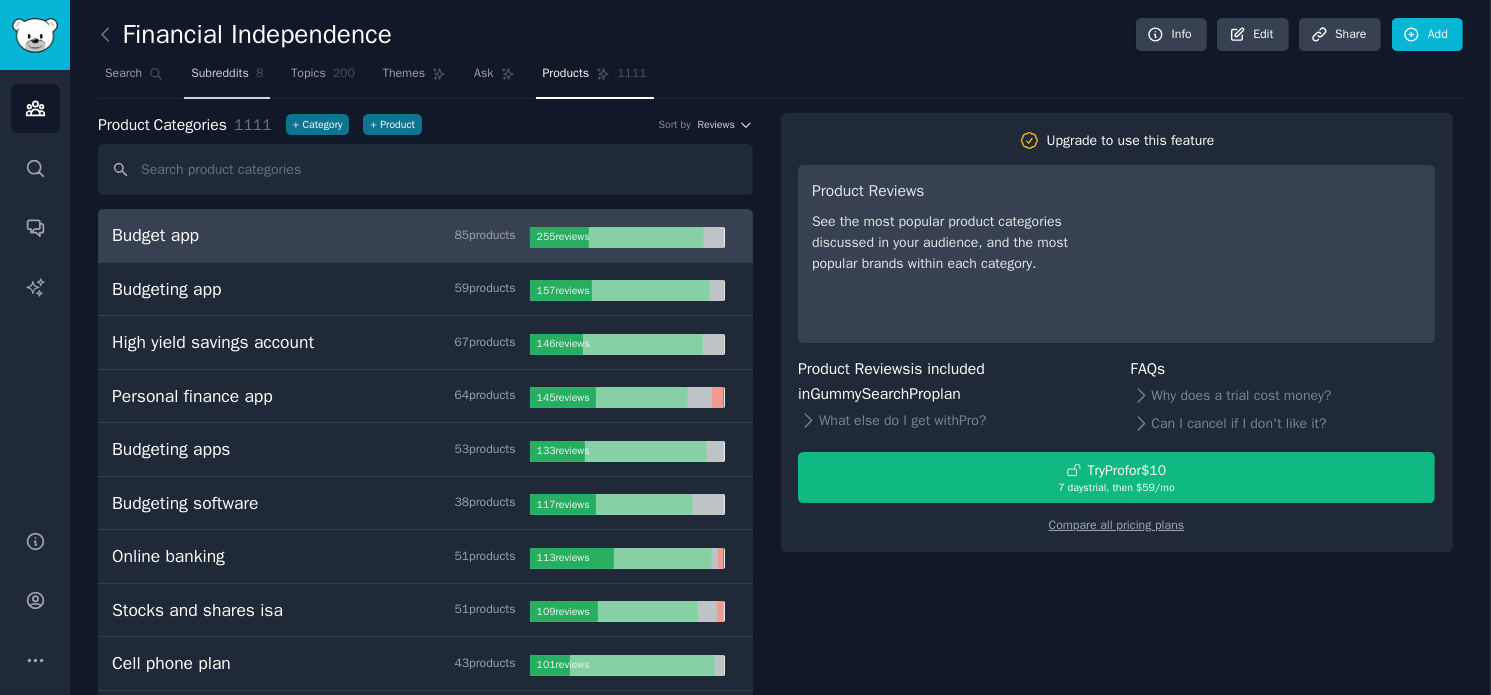 click on "Subreddits" at bounding box center [220, 74] 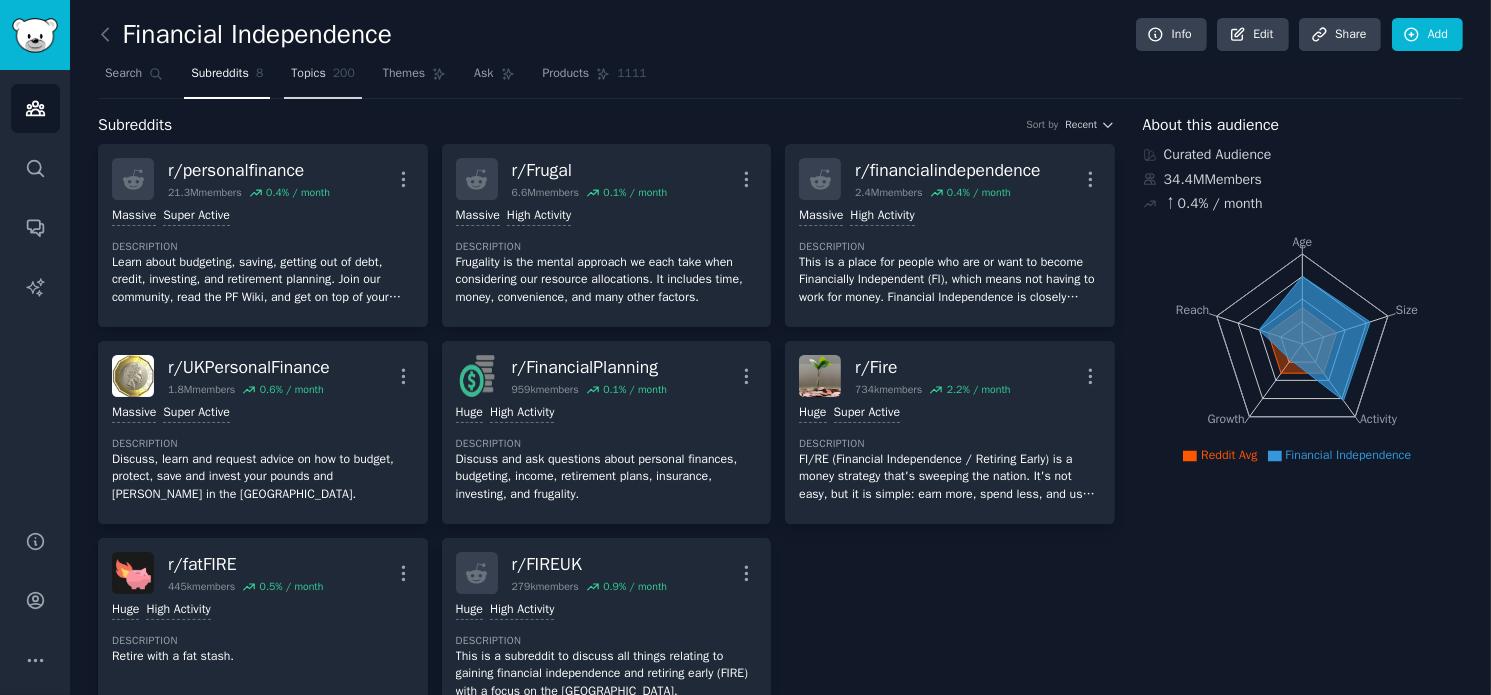 click on "200" 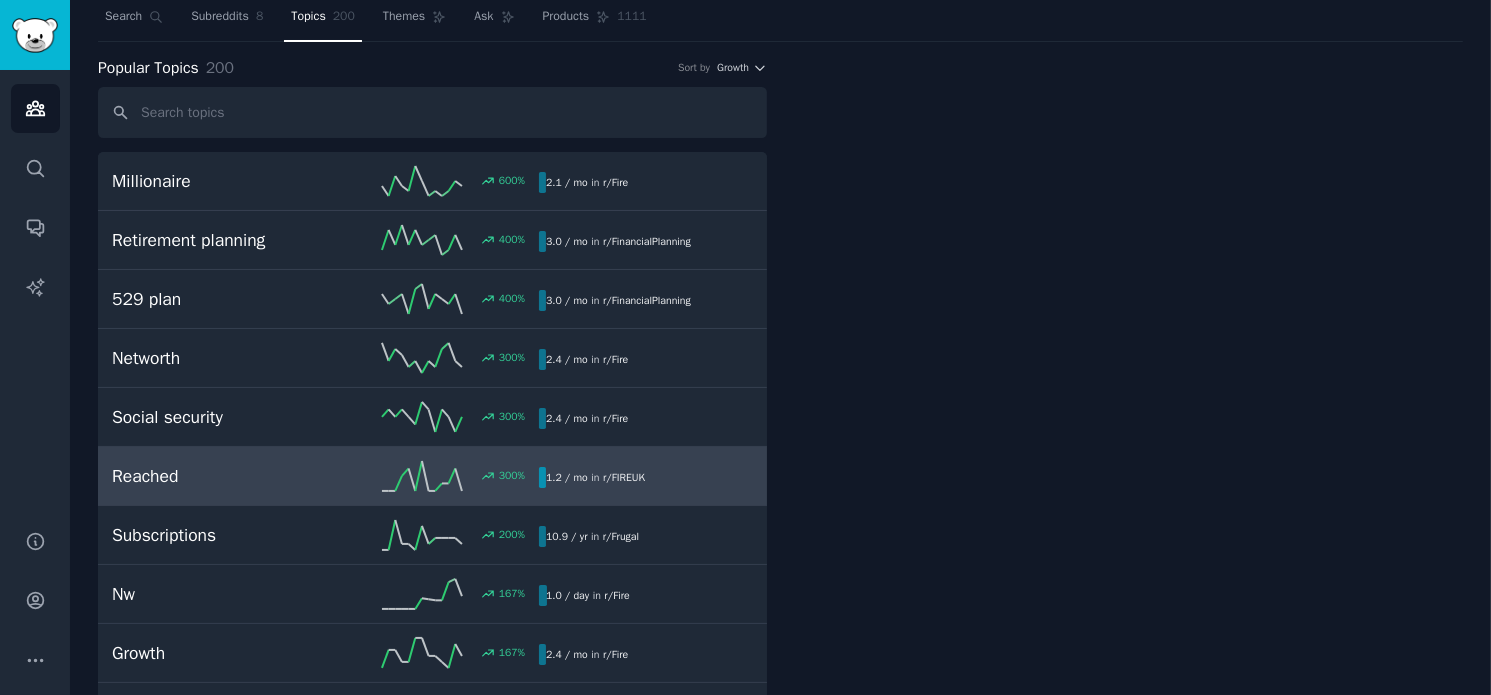 scroll, scrollTop: 0, scrollLeft: 0, axis: both 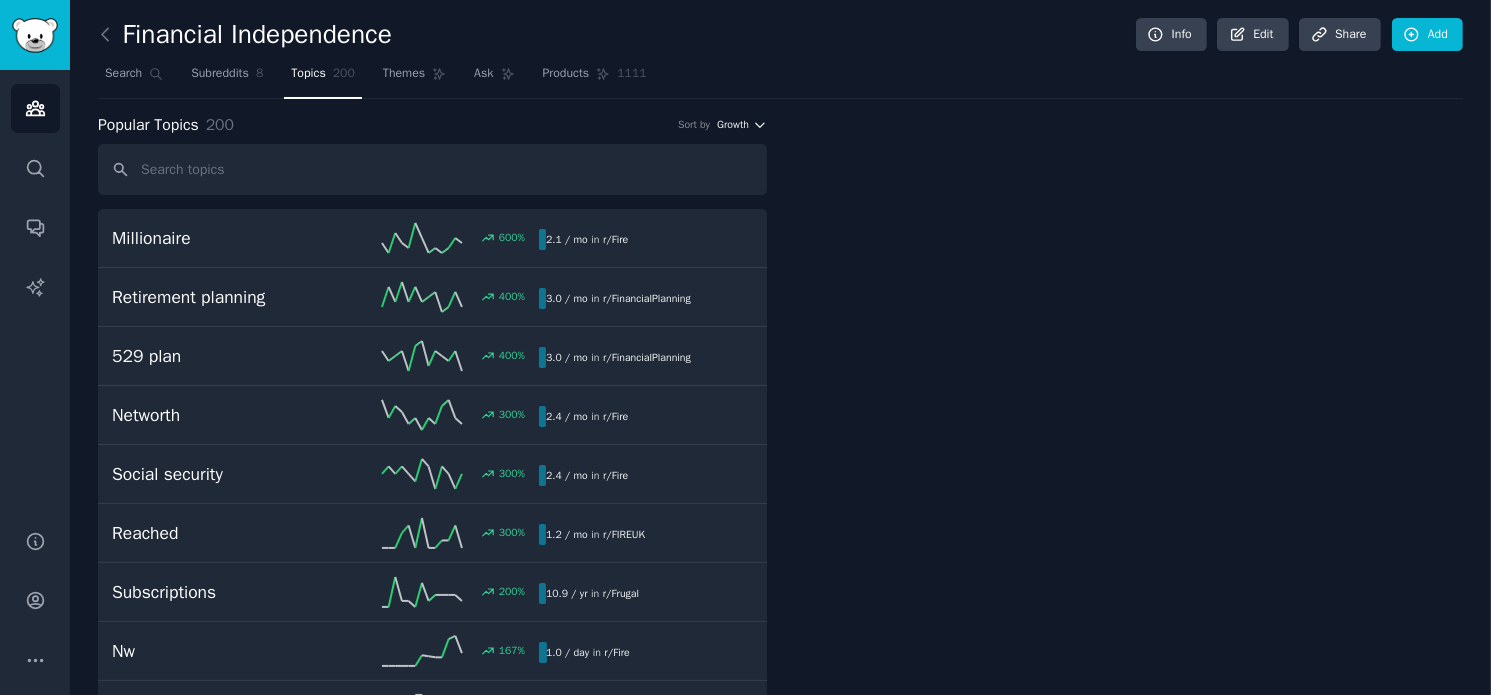 click on "Growth" at bounding box center [733, 125] 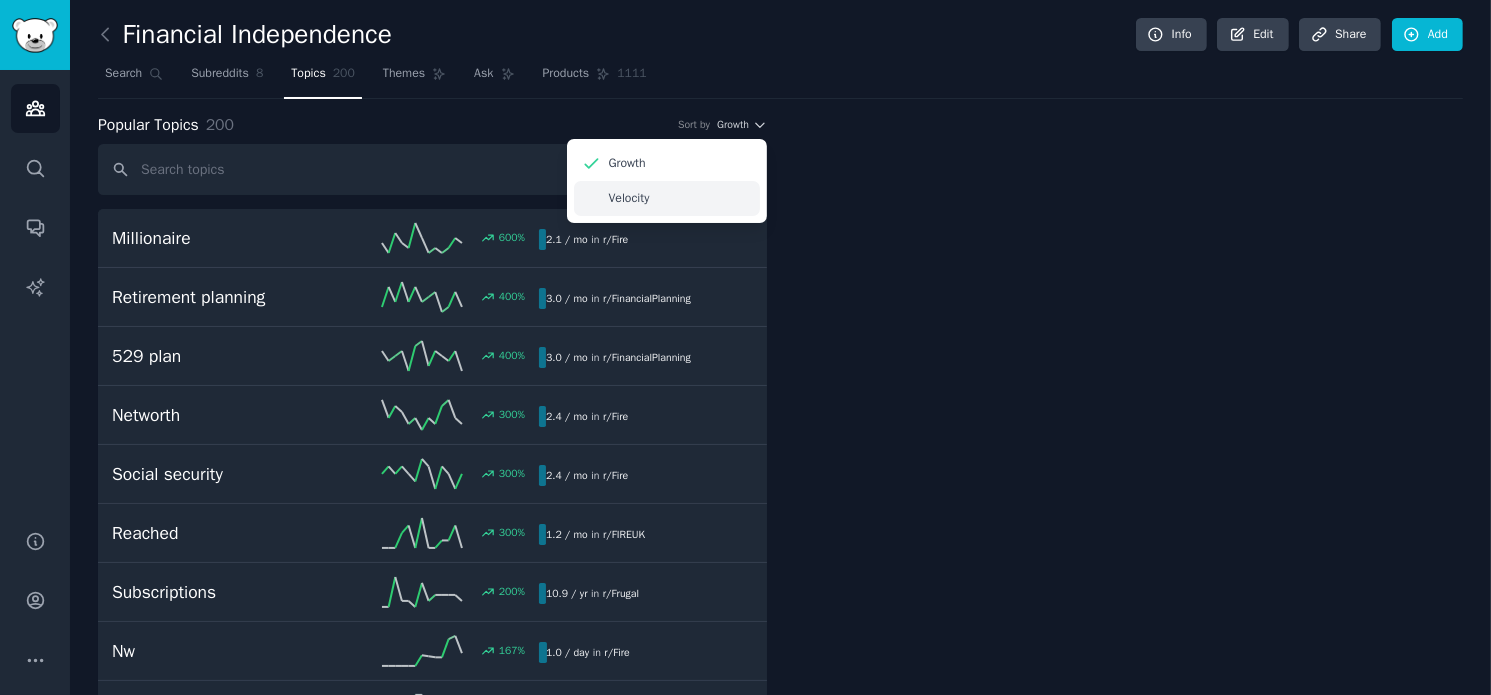click on "Velocity" at bounding box center [667, 198] 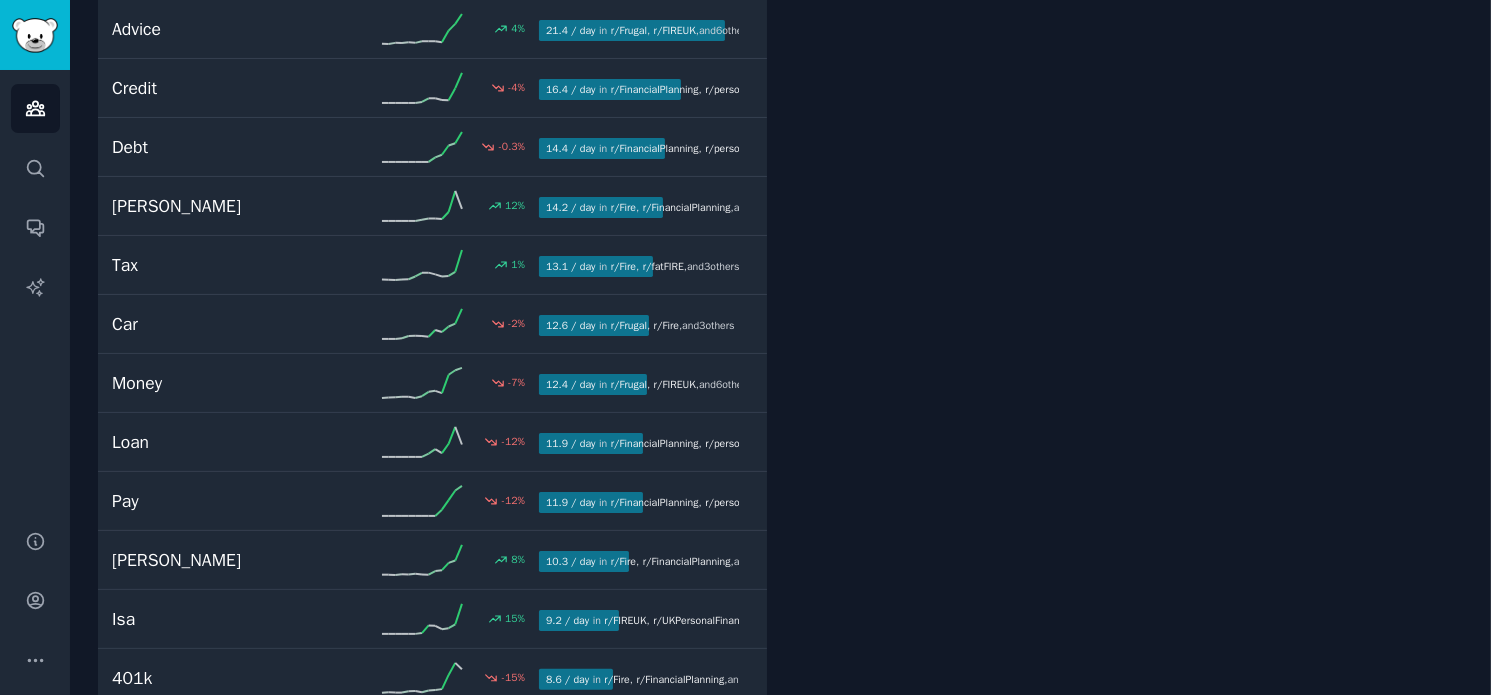 scroll, scrollTop: 0, scrollLeft: 0, axis: both 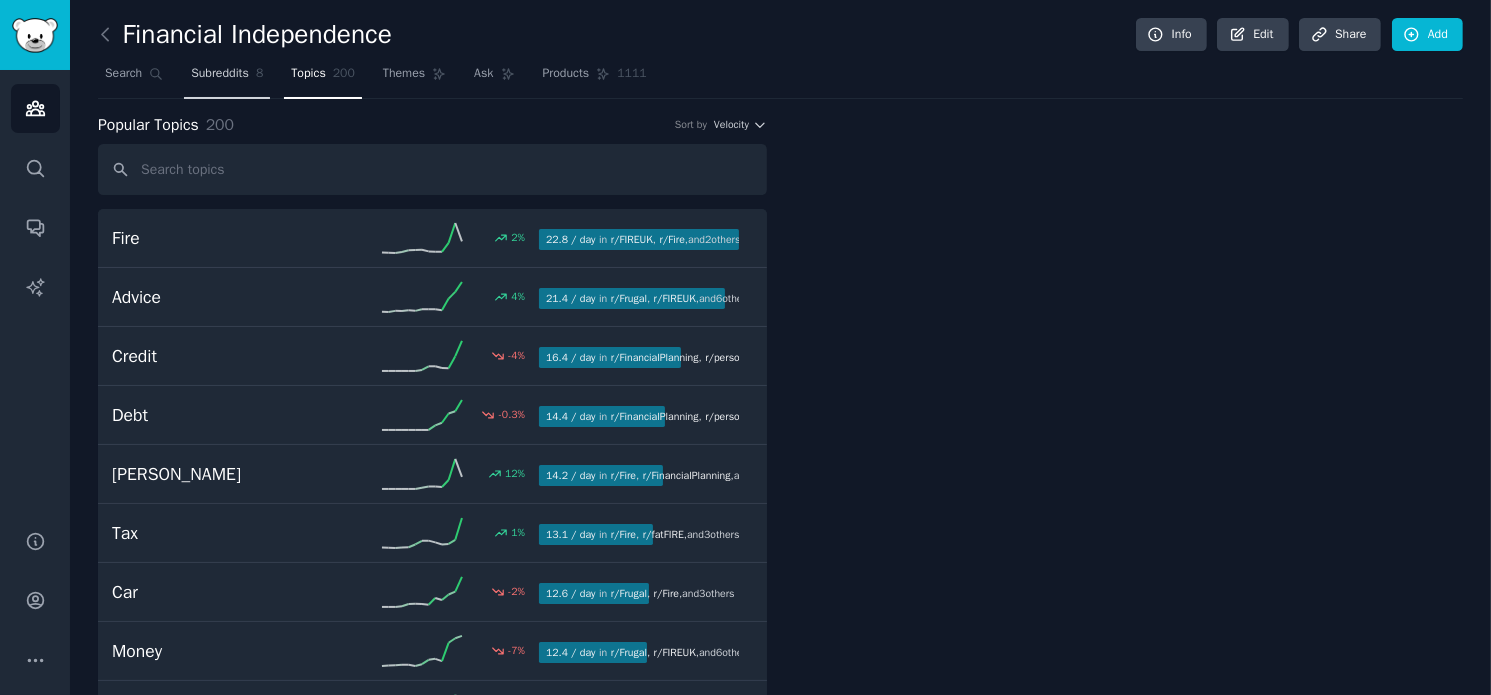 click on "Subreddits" at bounding box center (220, 74) 